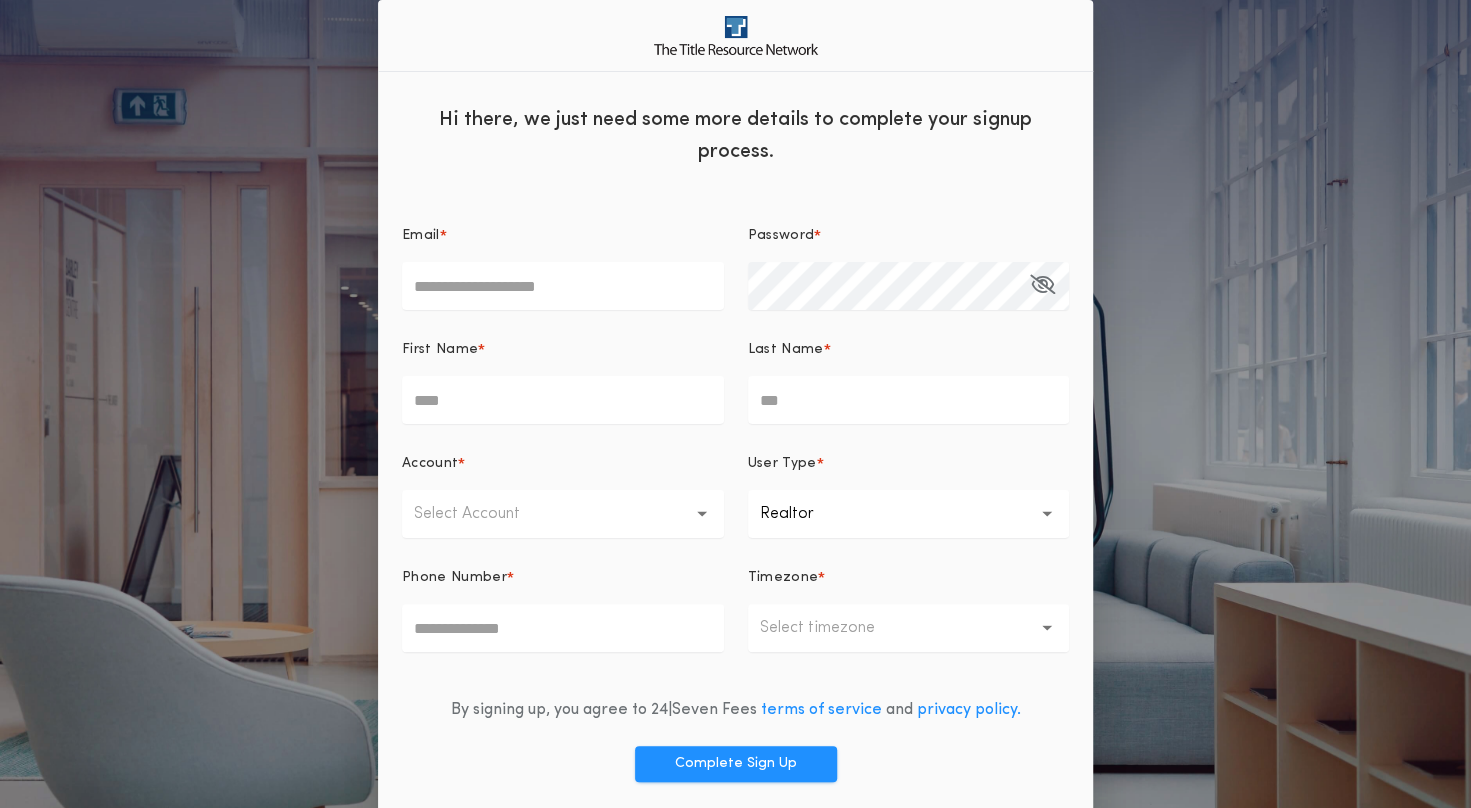scroll, scrollTop: 70, scrollLeft: 0, axis: vertical 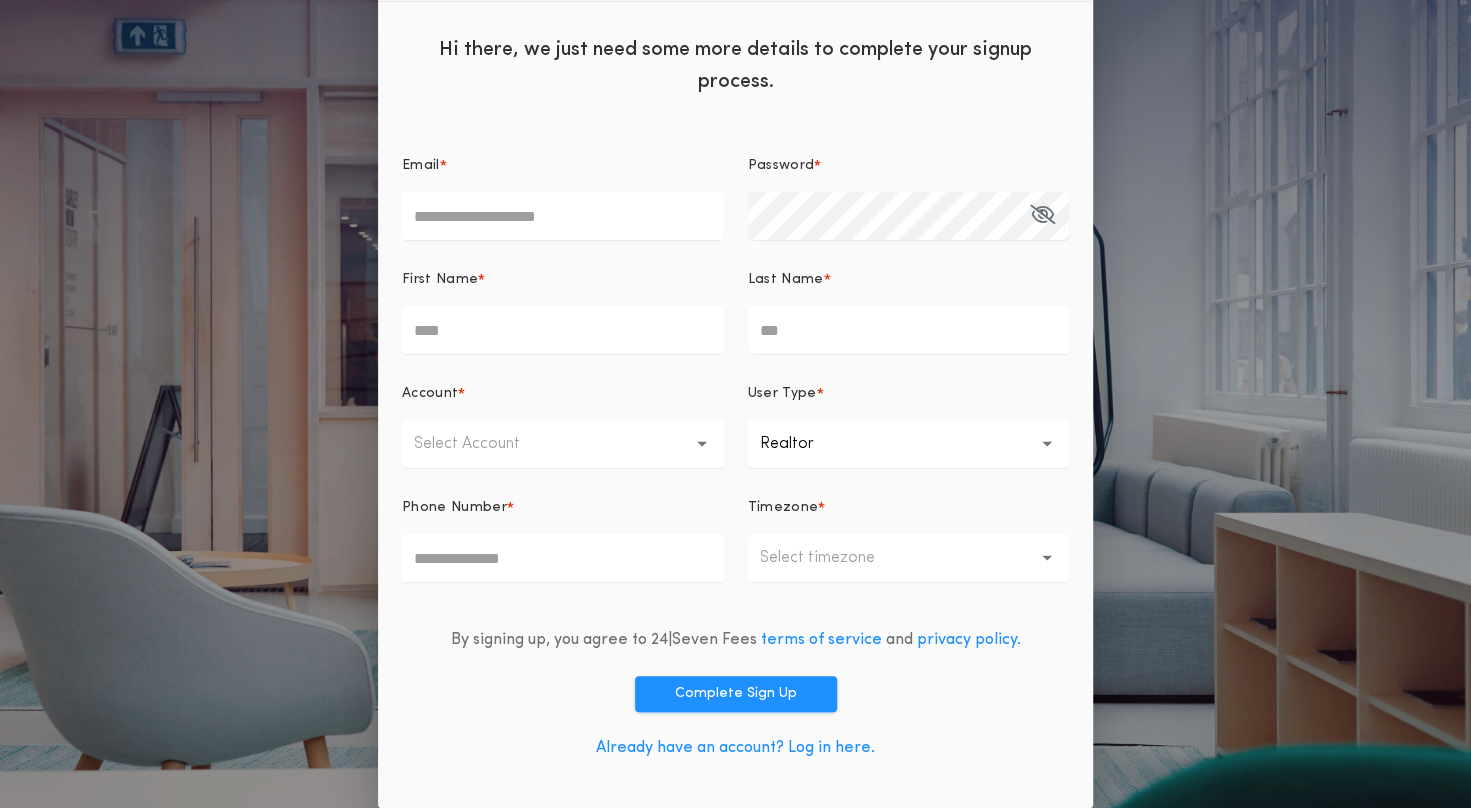 click on "Already have an account? Log in here." at bounding box center (735, 748) 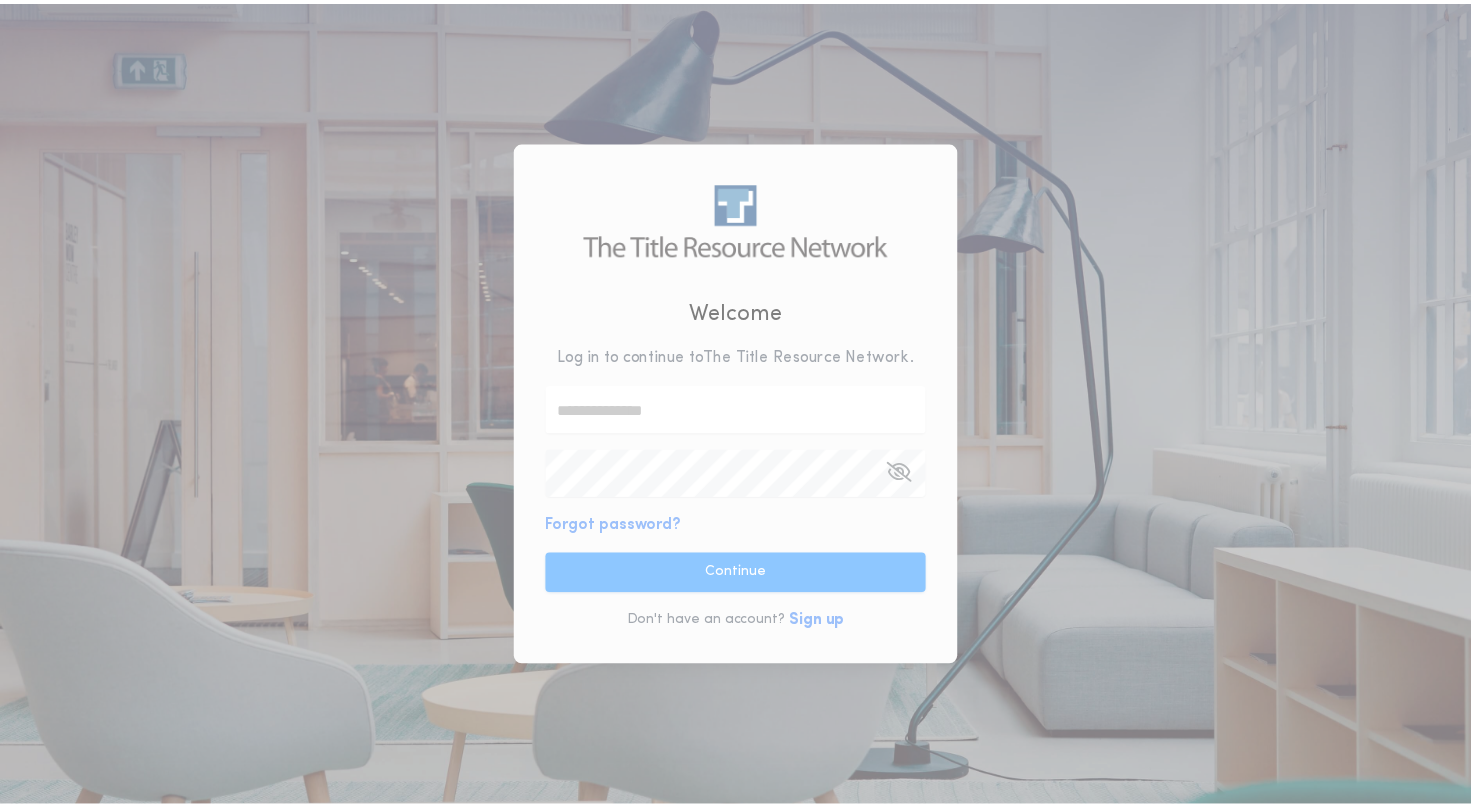 scroll, scrollTop: 0, scrollLeft: 0, axis: both 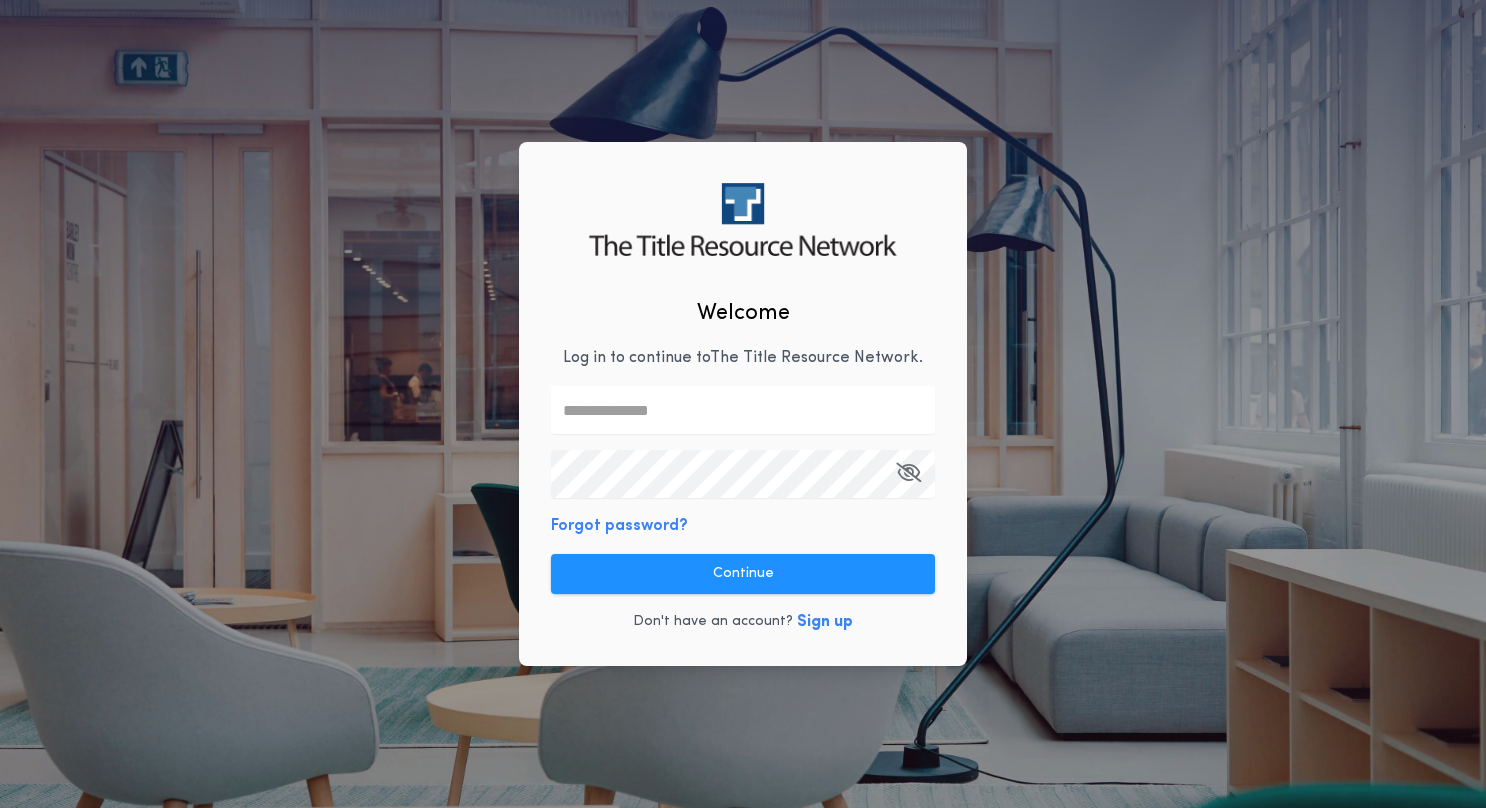 type on "**********" 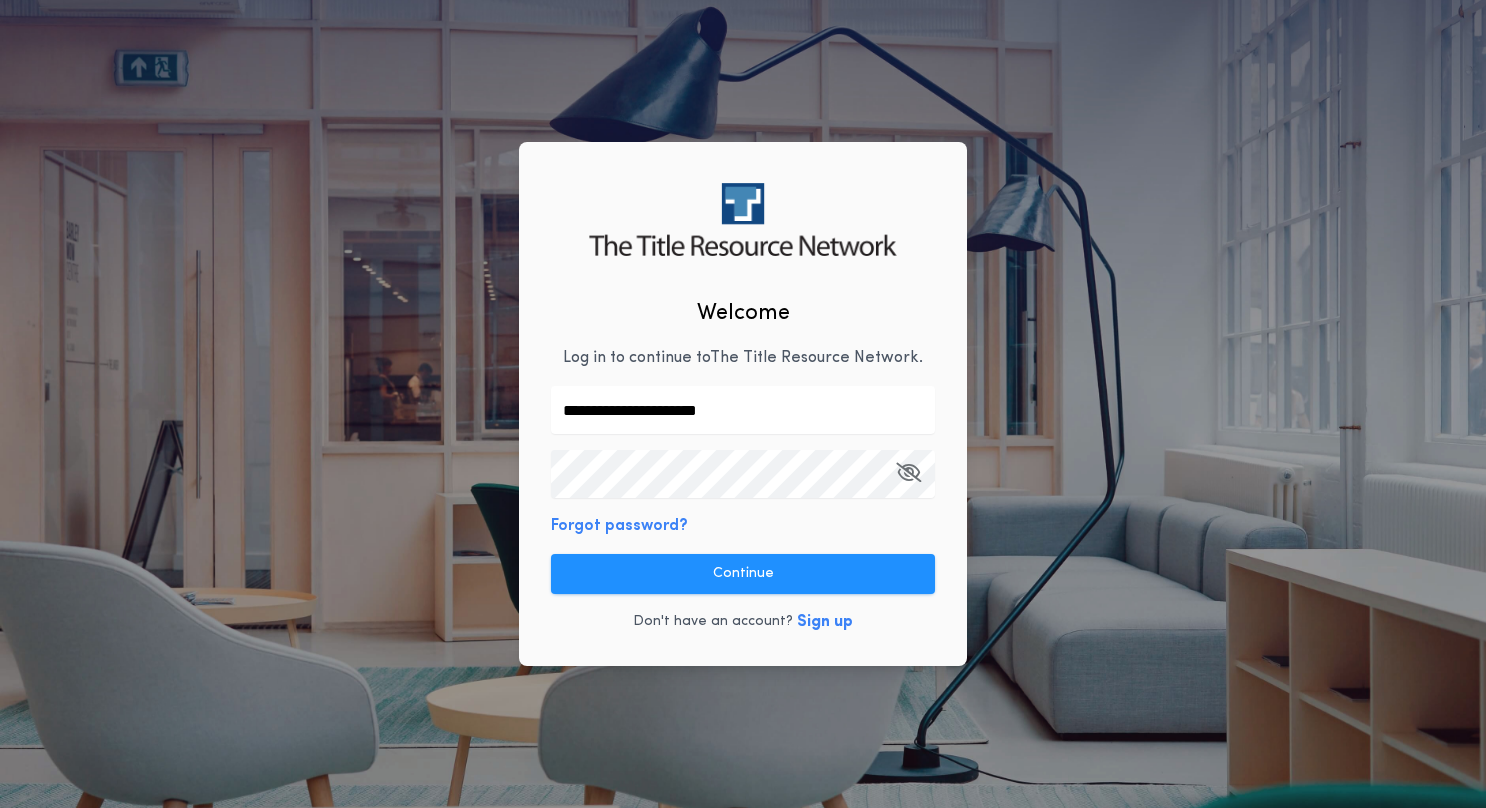 click on "Continue" at bounding box center (743, 574) 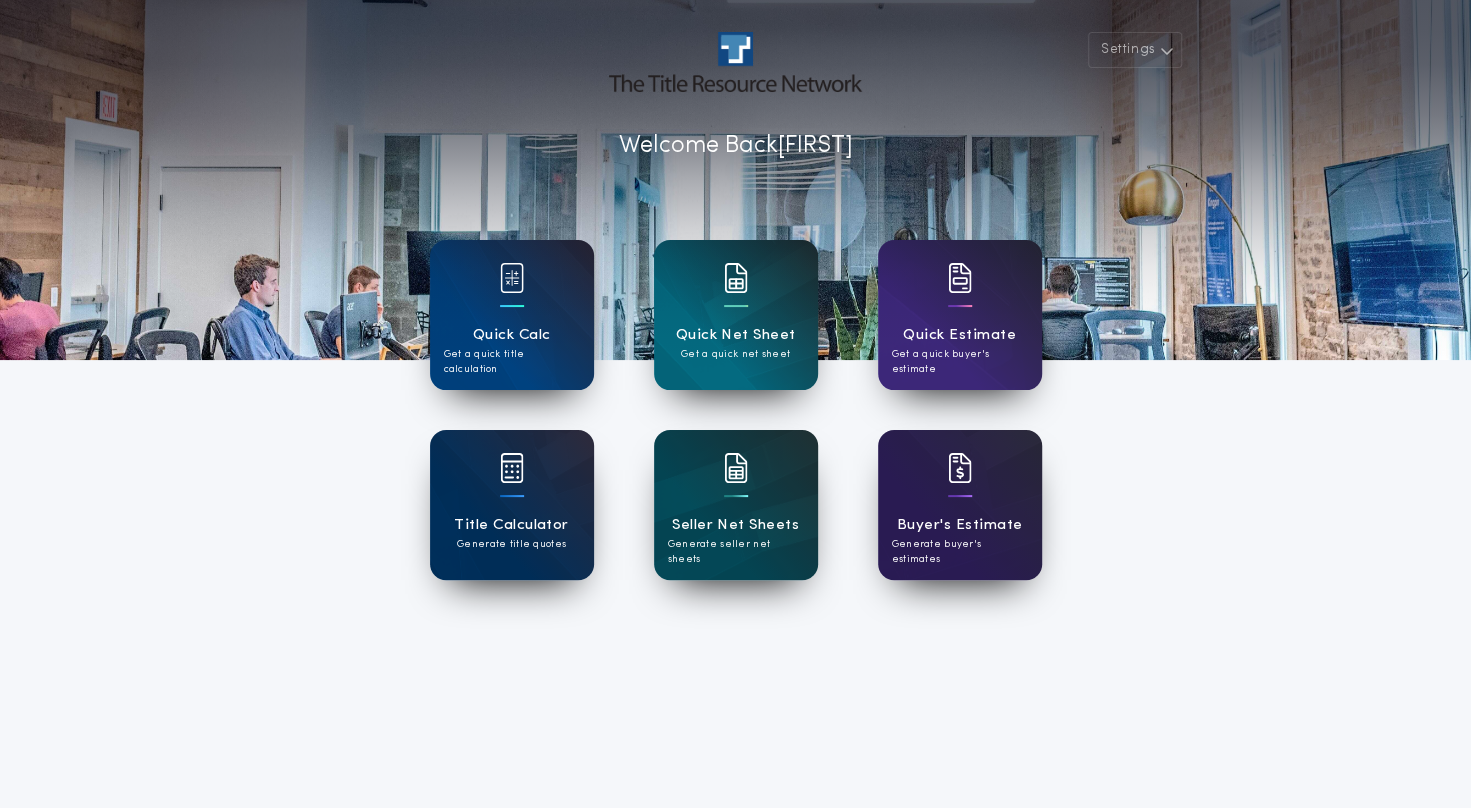 click on "Seller Net Sheets" at bounding box center (735, 525) 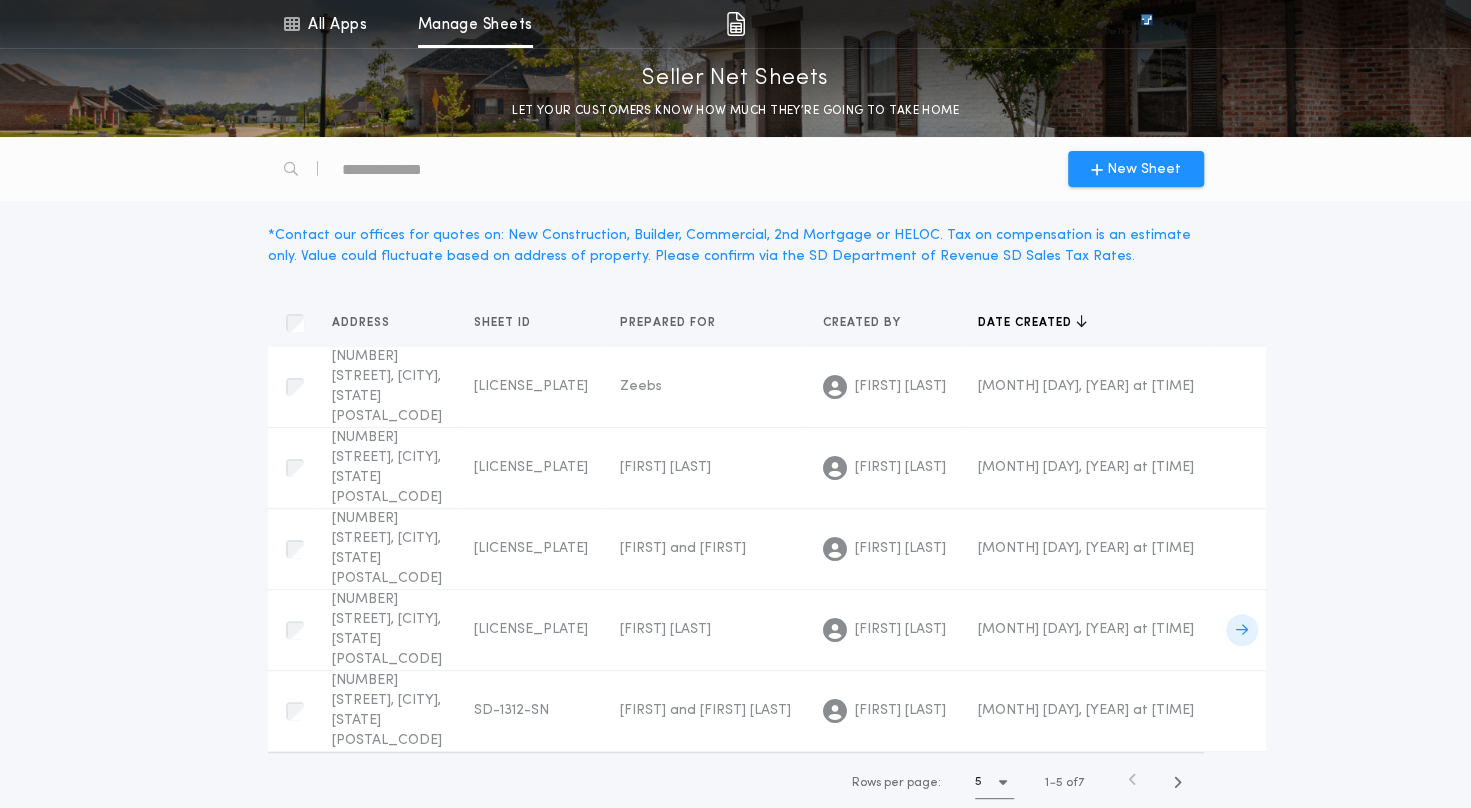 scroll, scrollTop: 42, scrollLeft: 0, axis: vertical 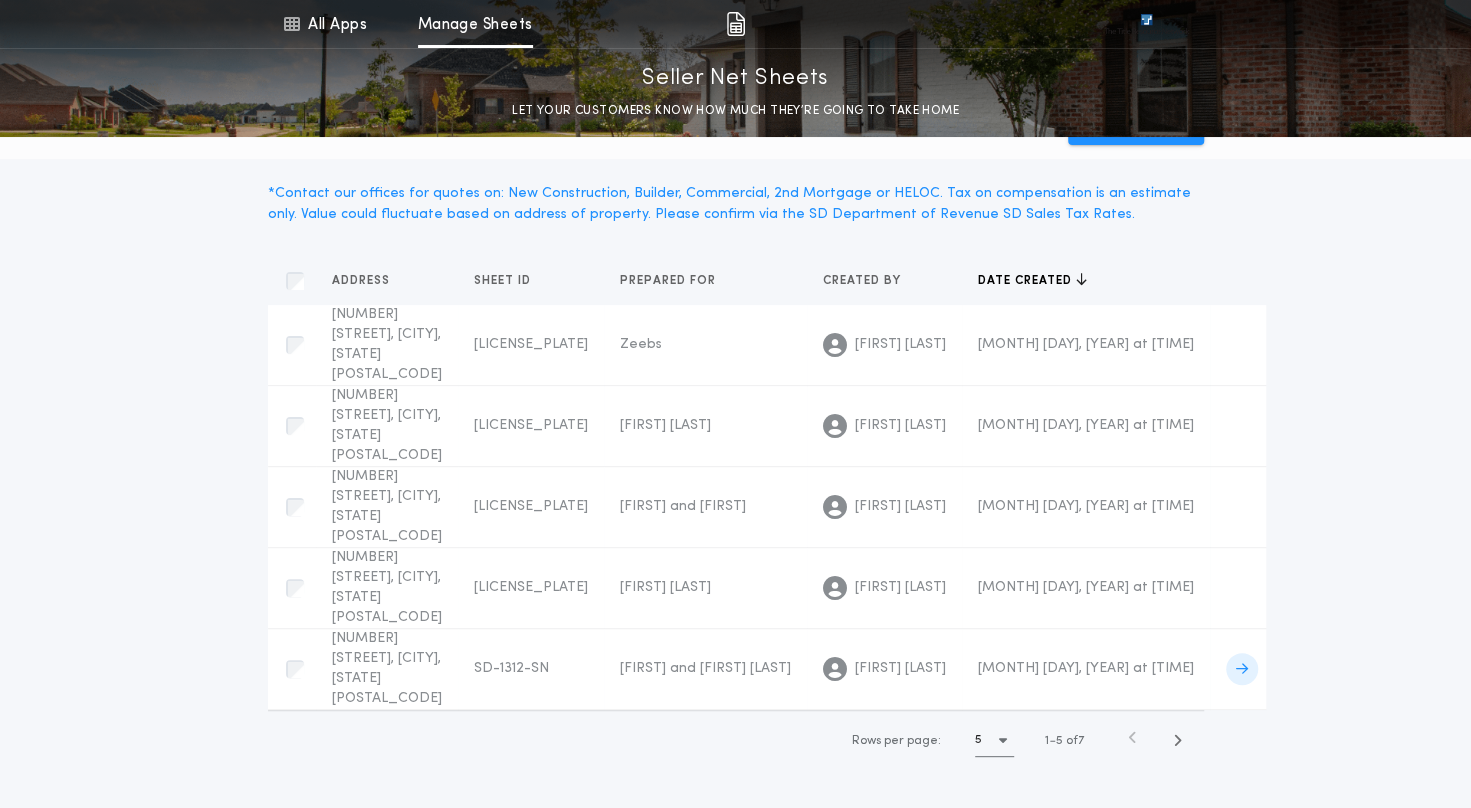 click on "[NUMBER] [STREET], [CITY], [STATE] [POSTAL_CODE]" at bounding box center [387, 668] 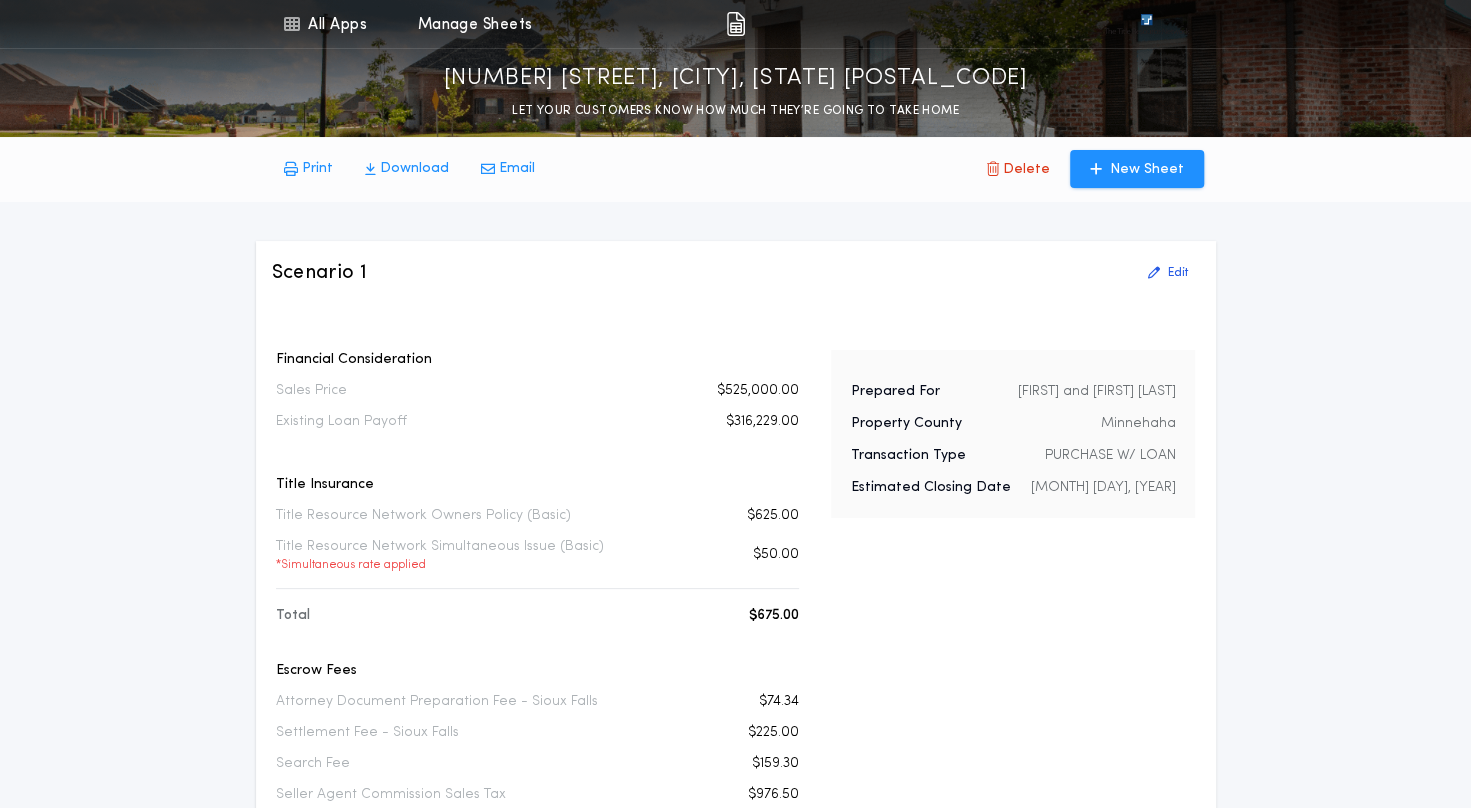 click on "Edit" at bounding box center [1178, 273] 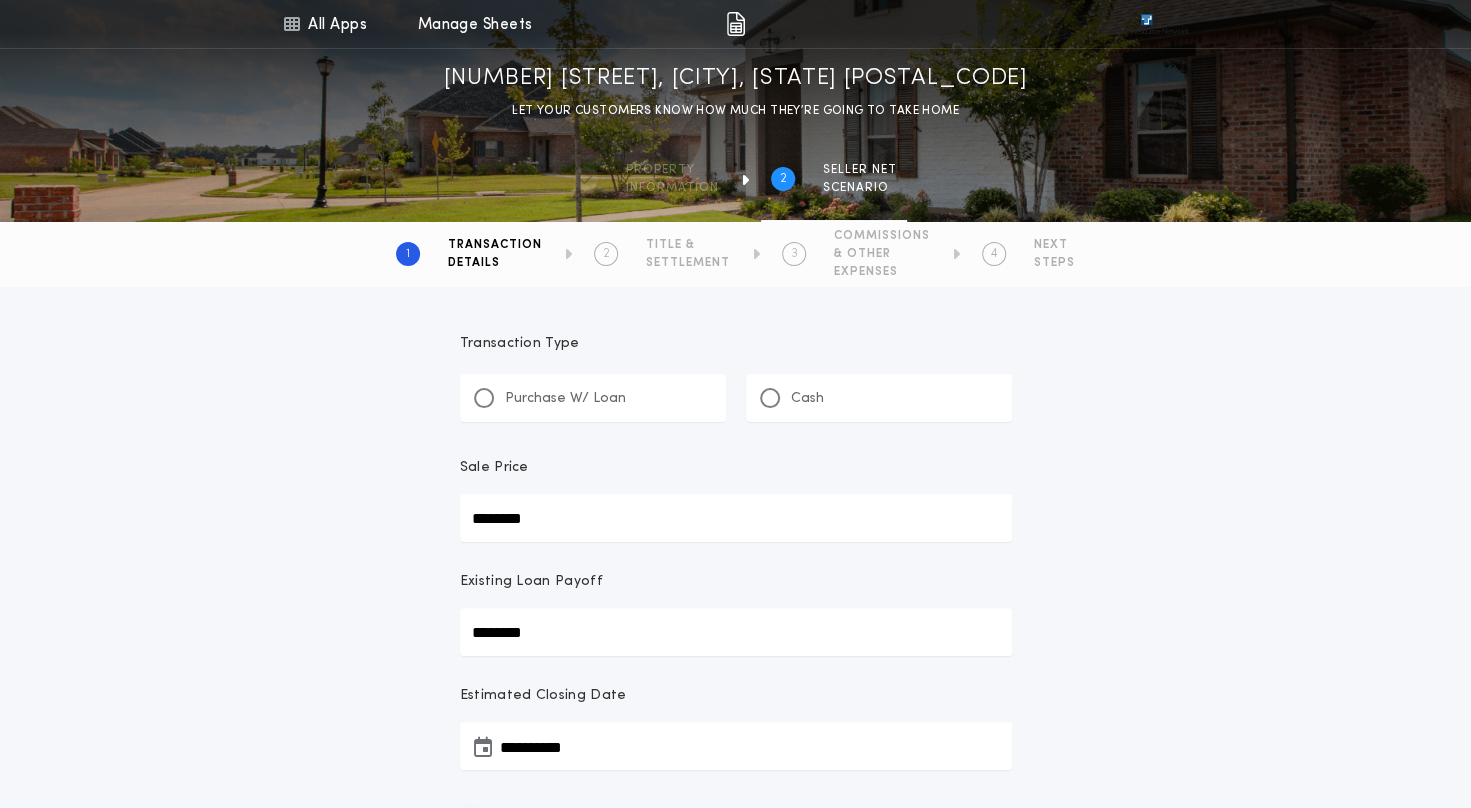 type on "********" 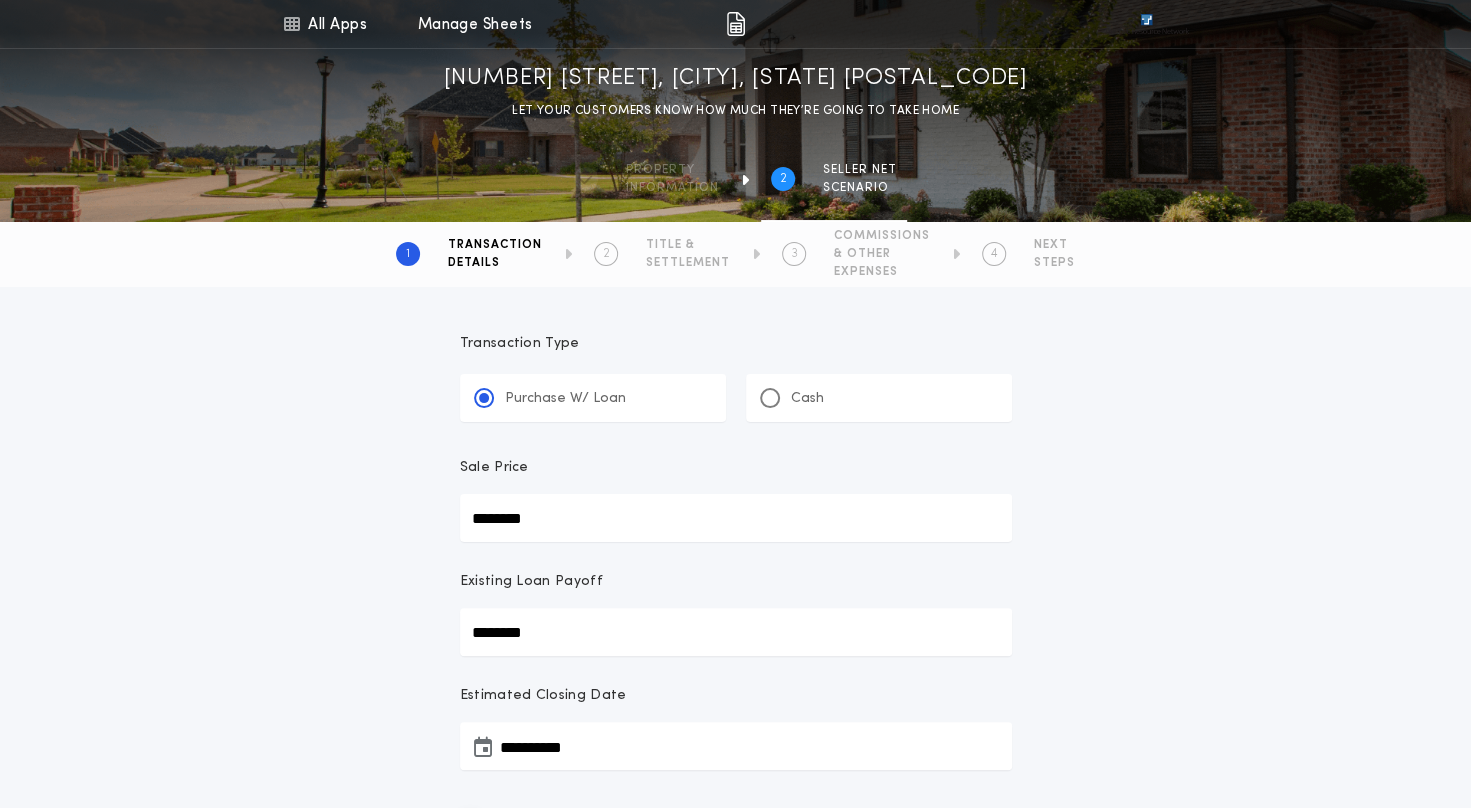 click at bounding box center [770, 398] 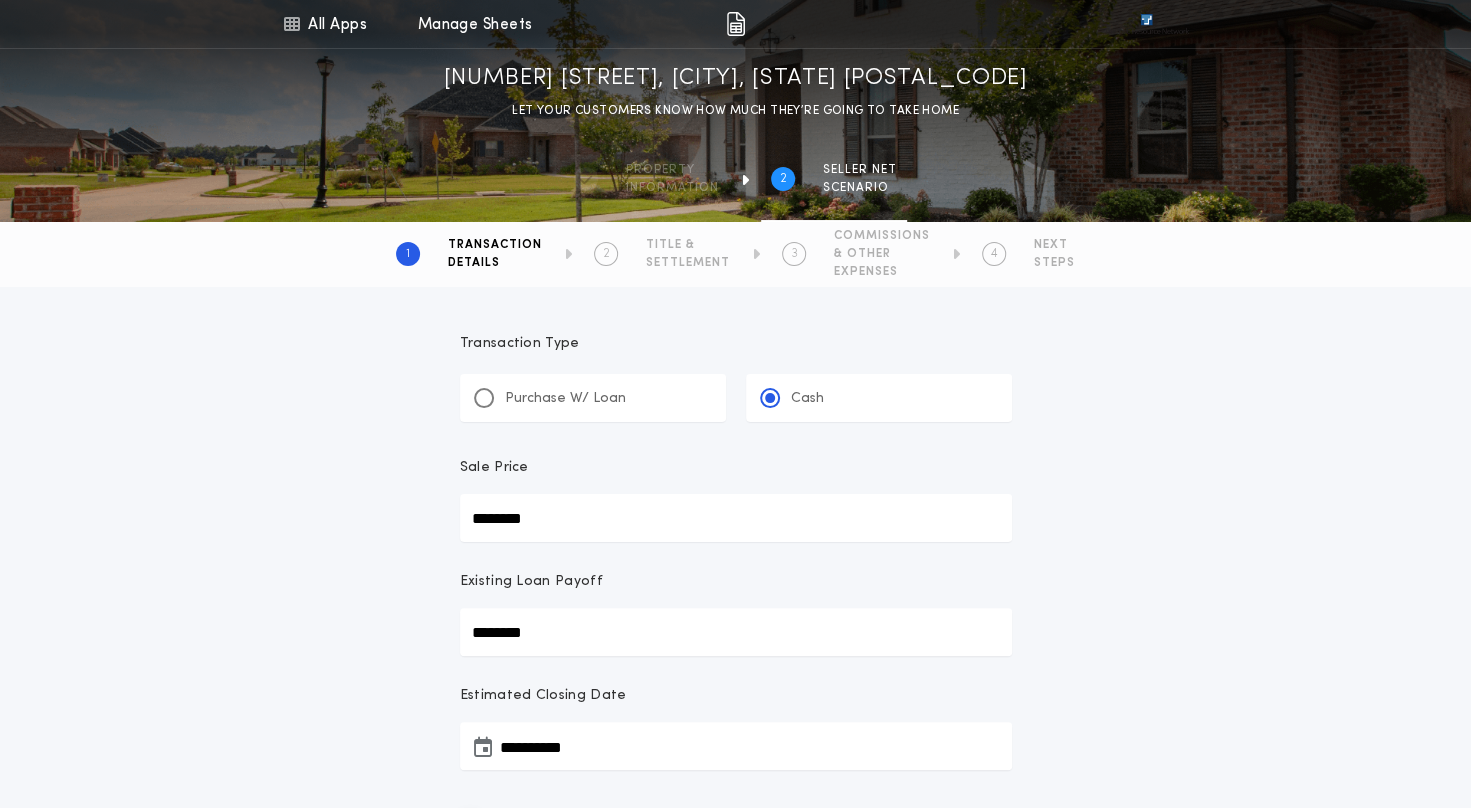 click on "********" at bounding box center (736, 518) 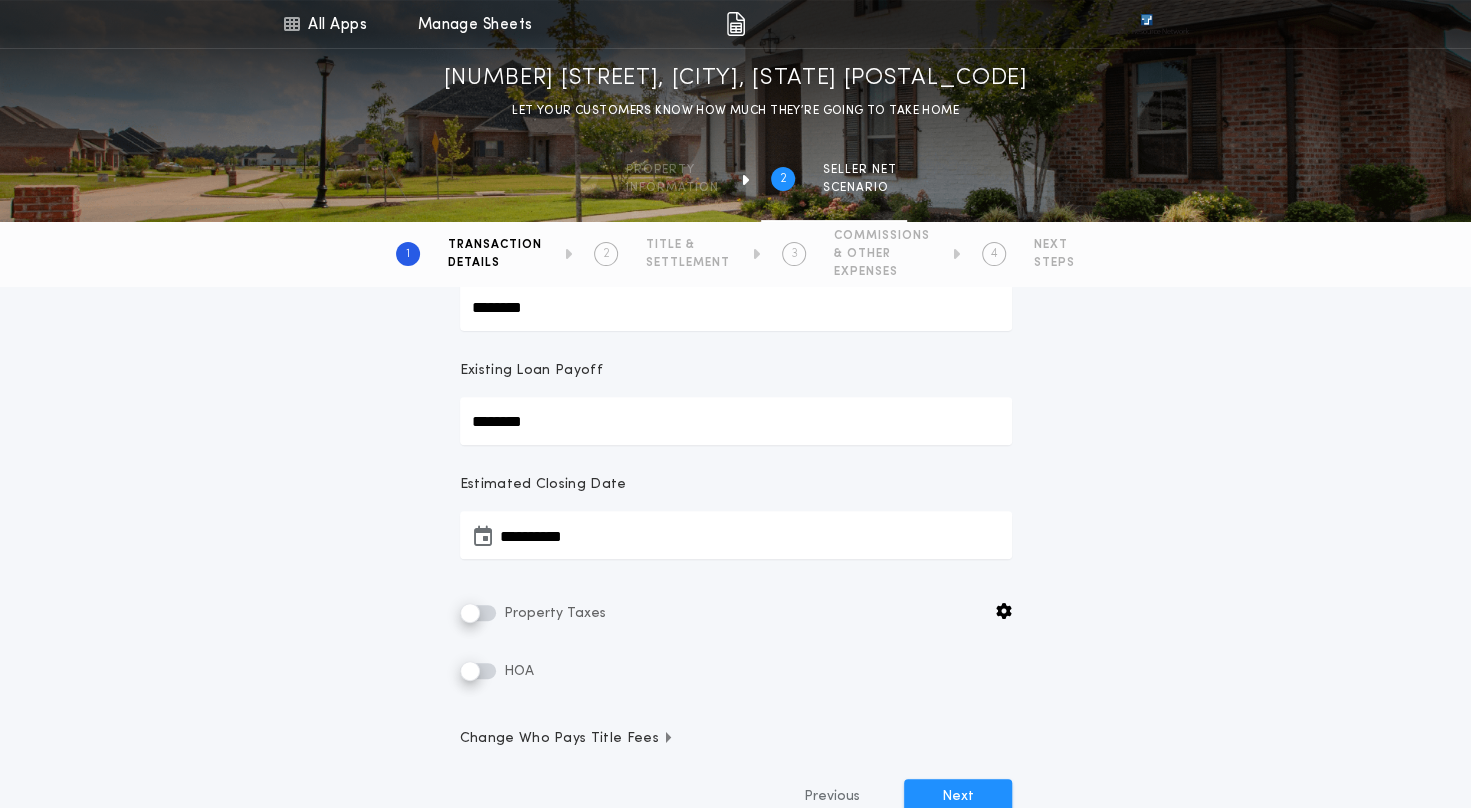scroll, scrollTop: 210, scrollLeft: 0, axis: vertical 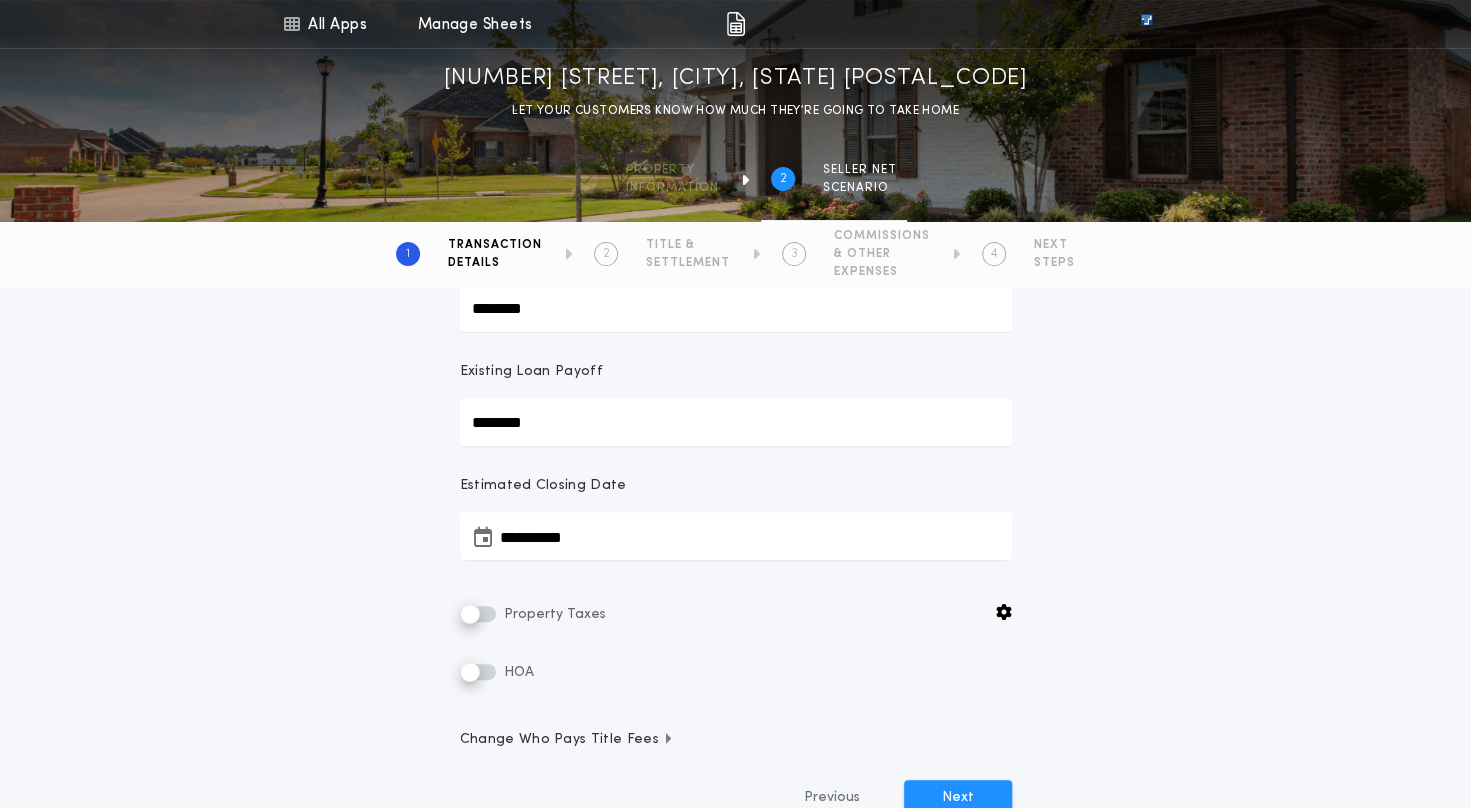 type on "********" 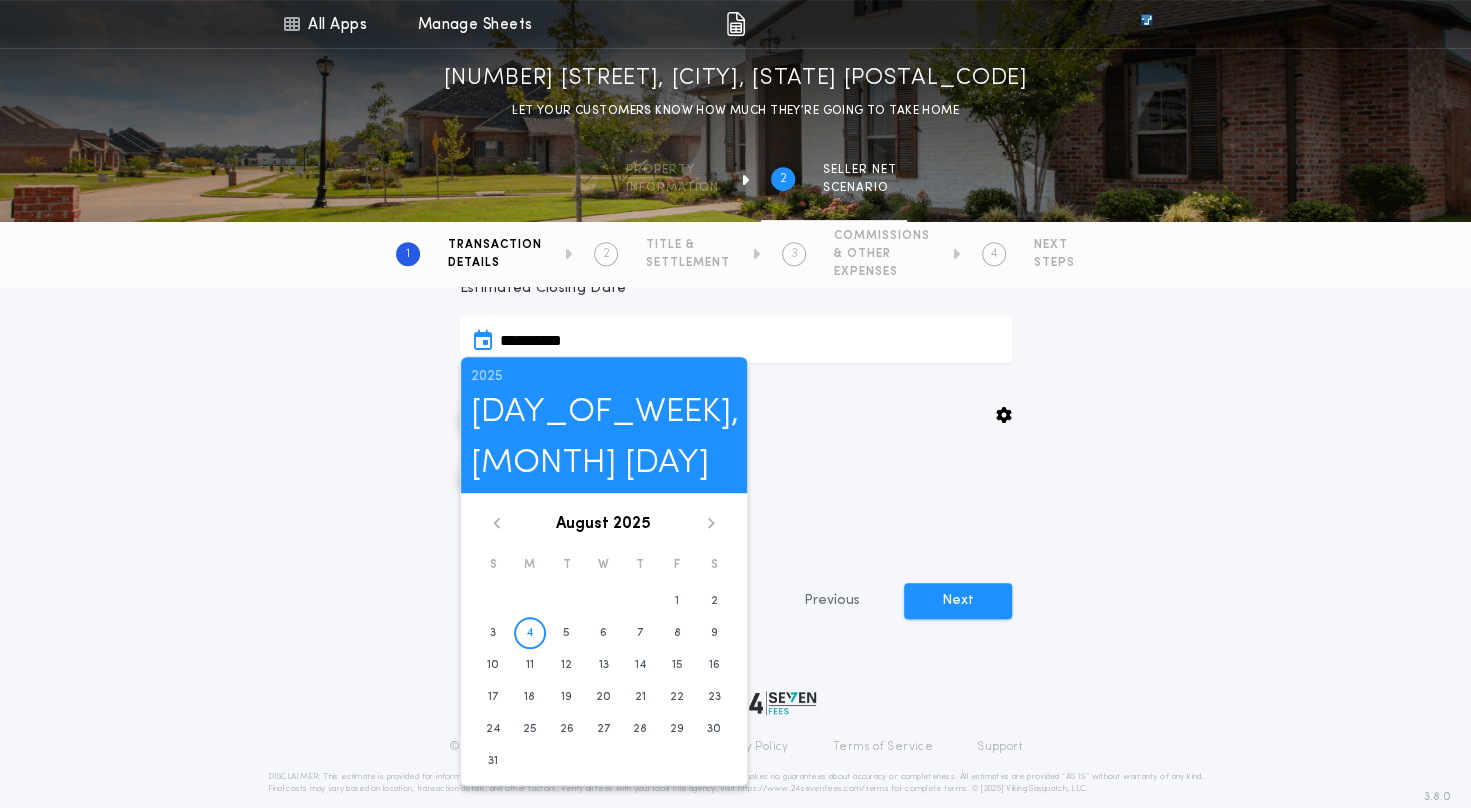 scroll, scrollTop: 408, scrollLeft: 0, axis: vertical 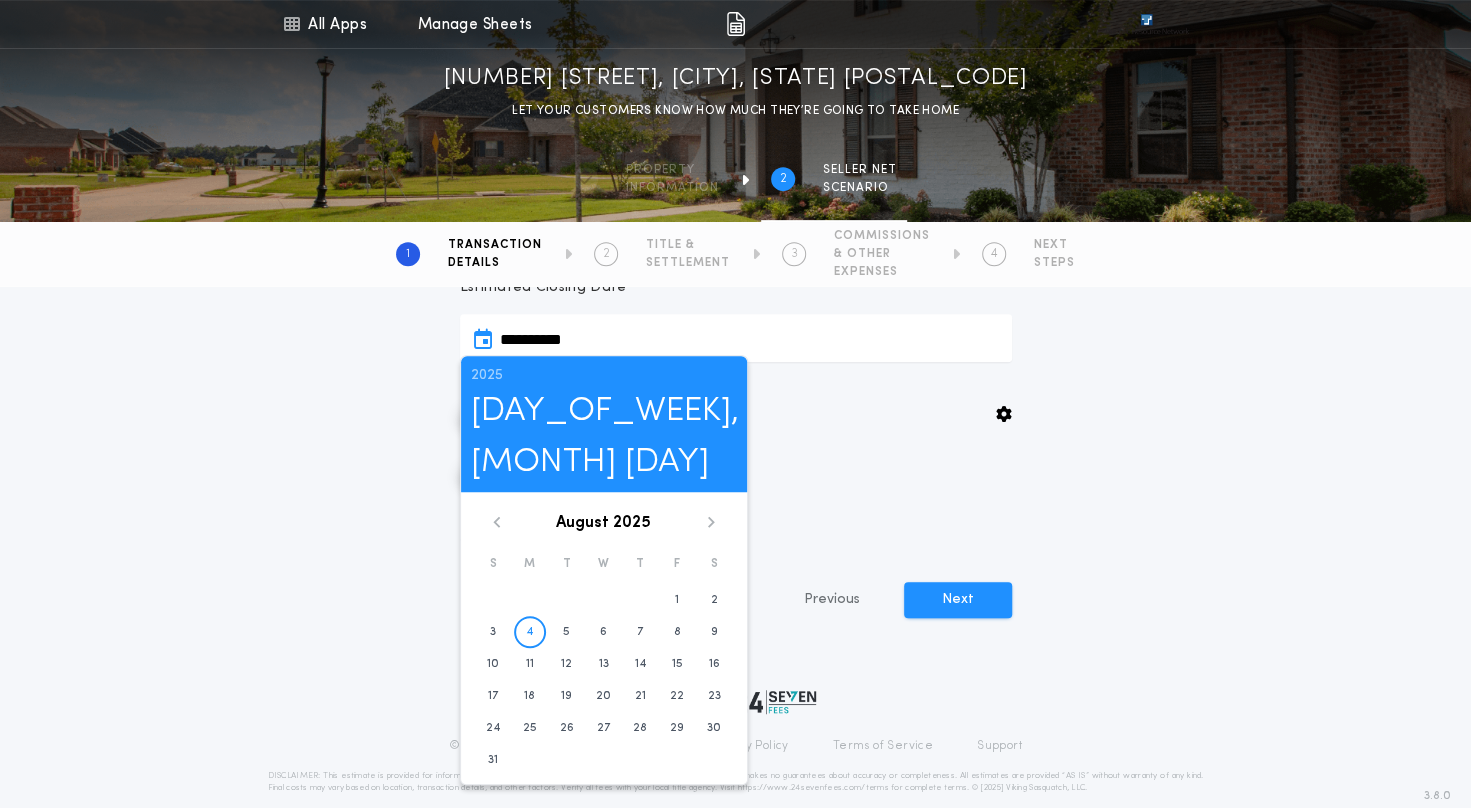 click 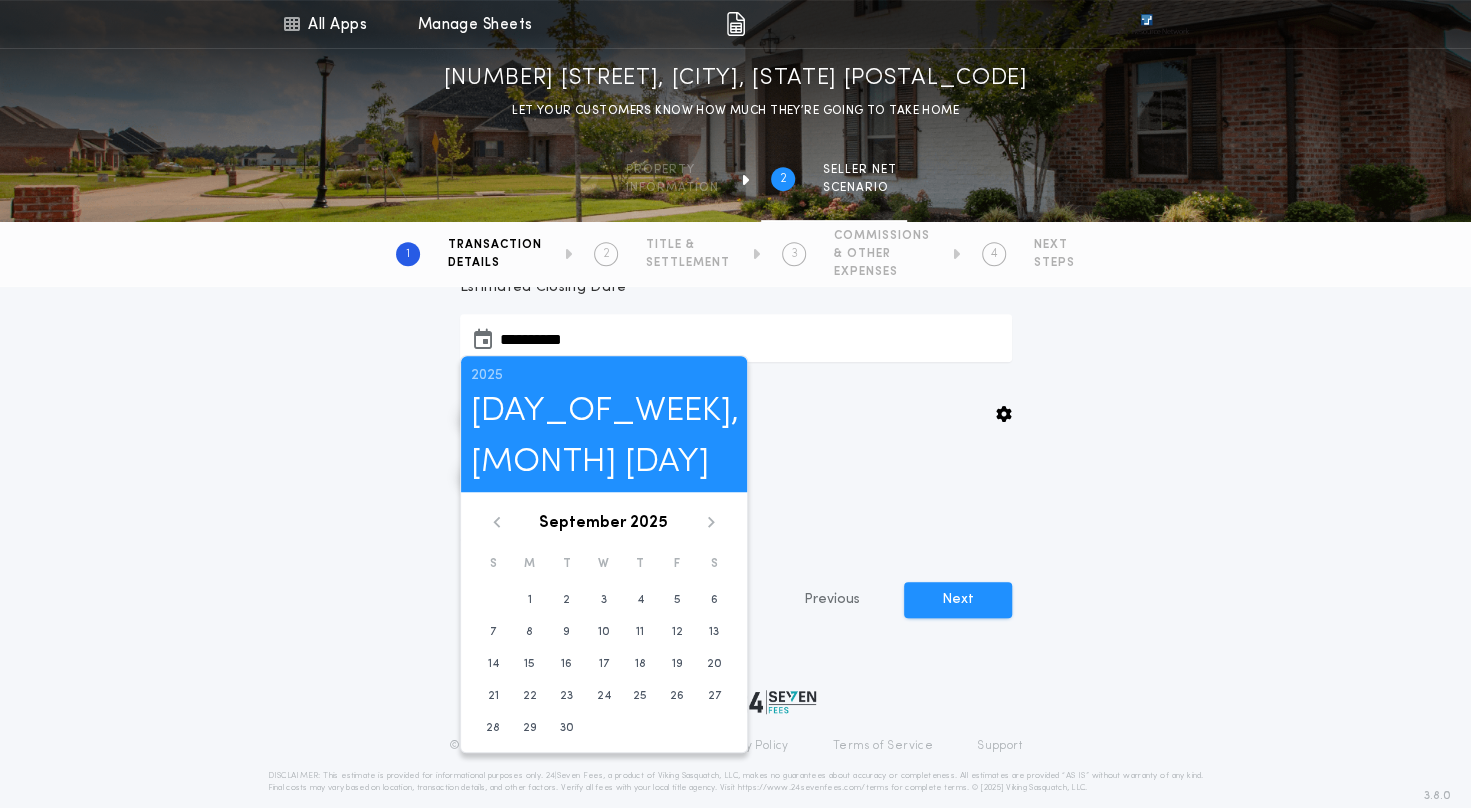 click on "19" at bounding box center [677, 664] 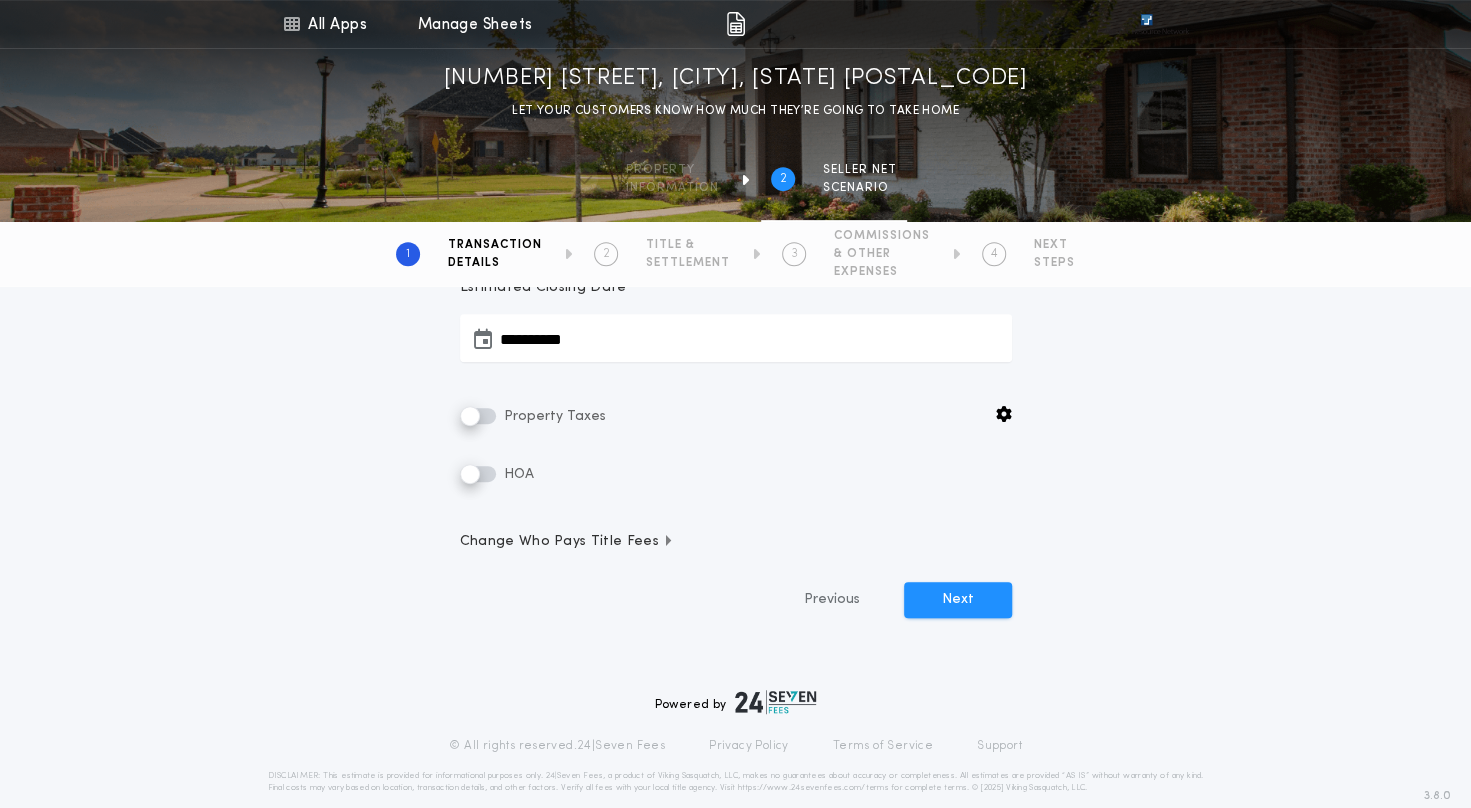 click on "Property Taxes" at bounding box center (736, 416) 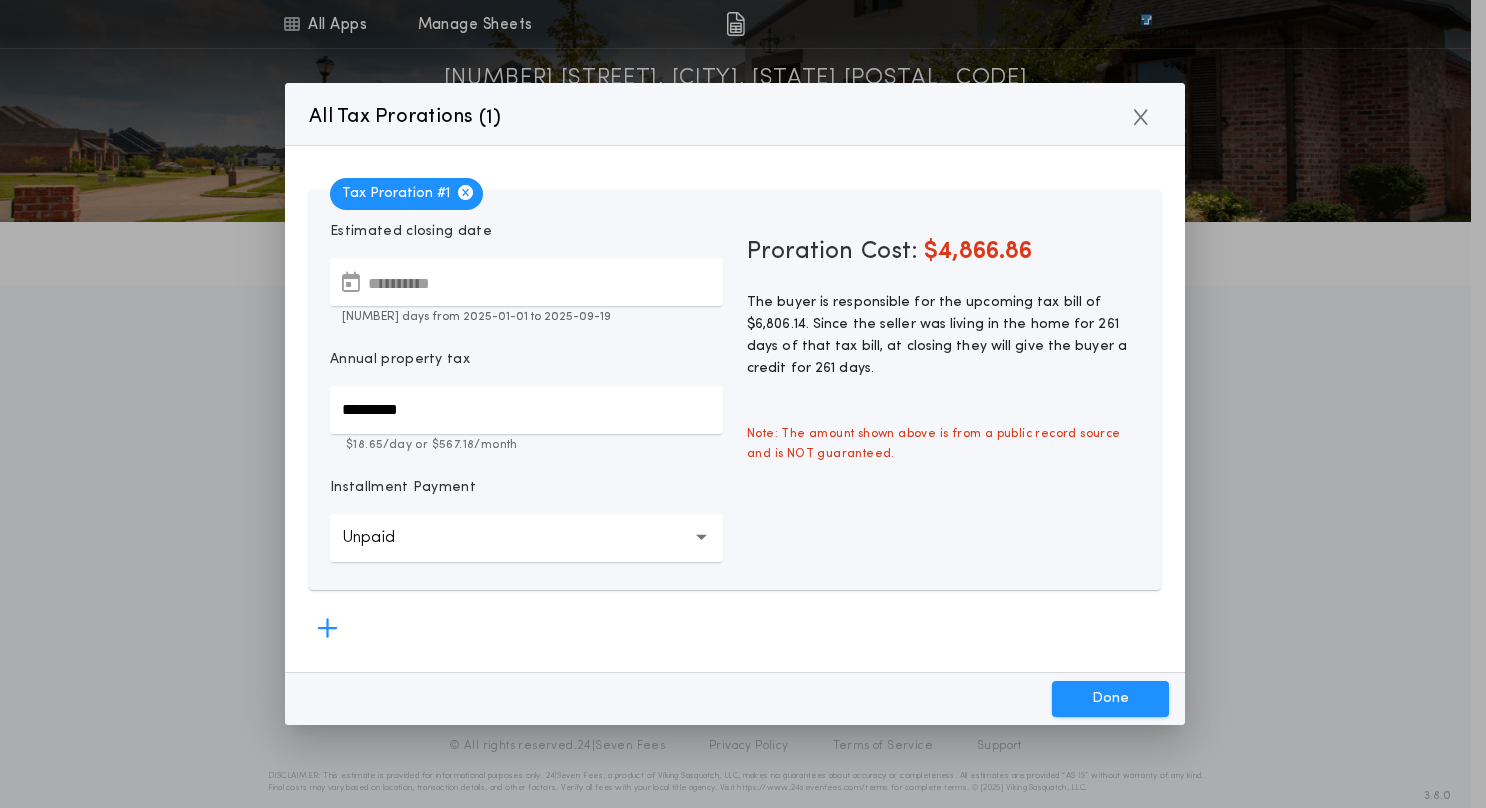 click on "Done" at bounding box center (1110, 699) 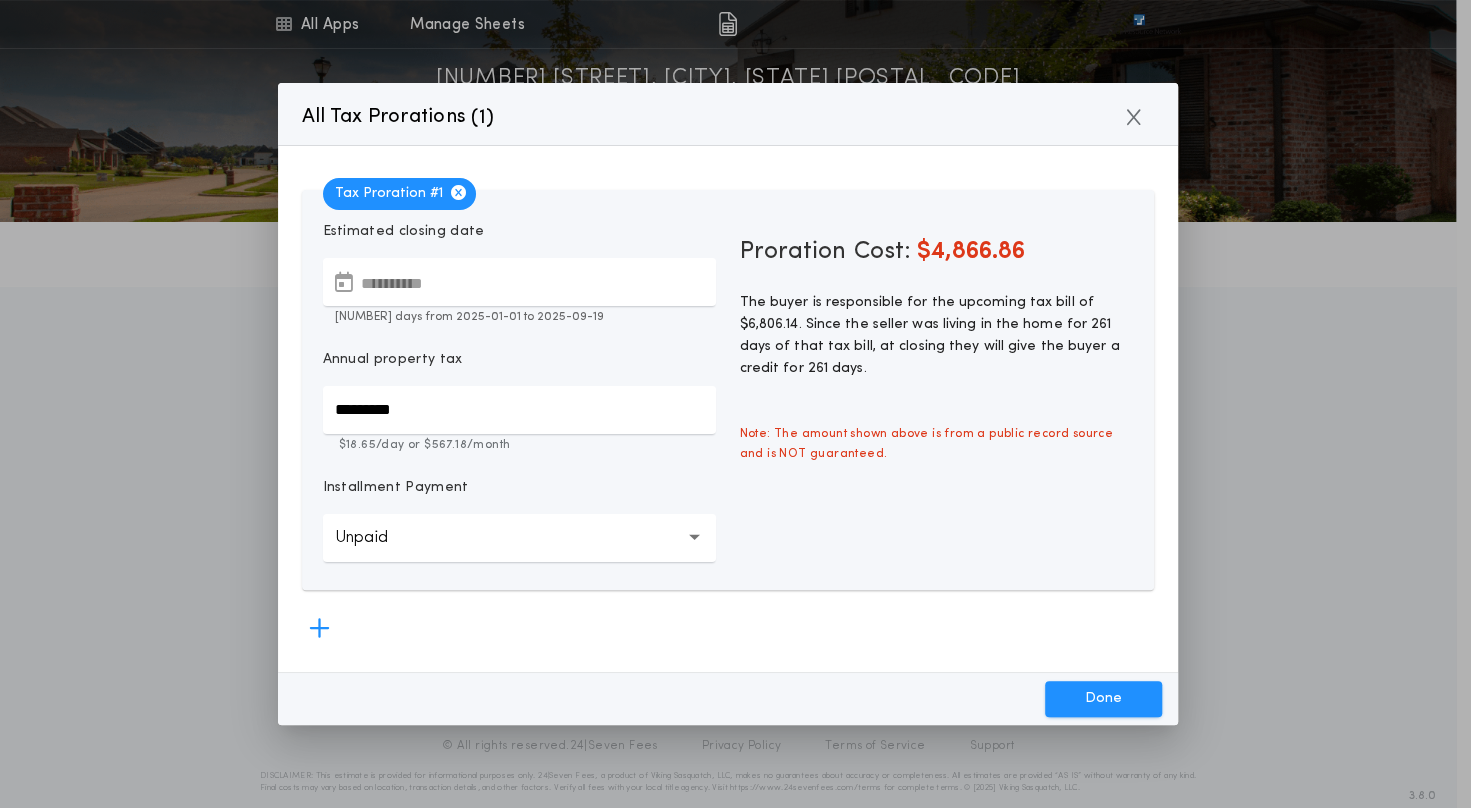 type on "*****" 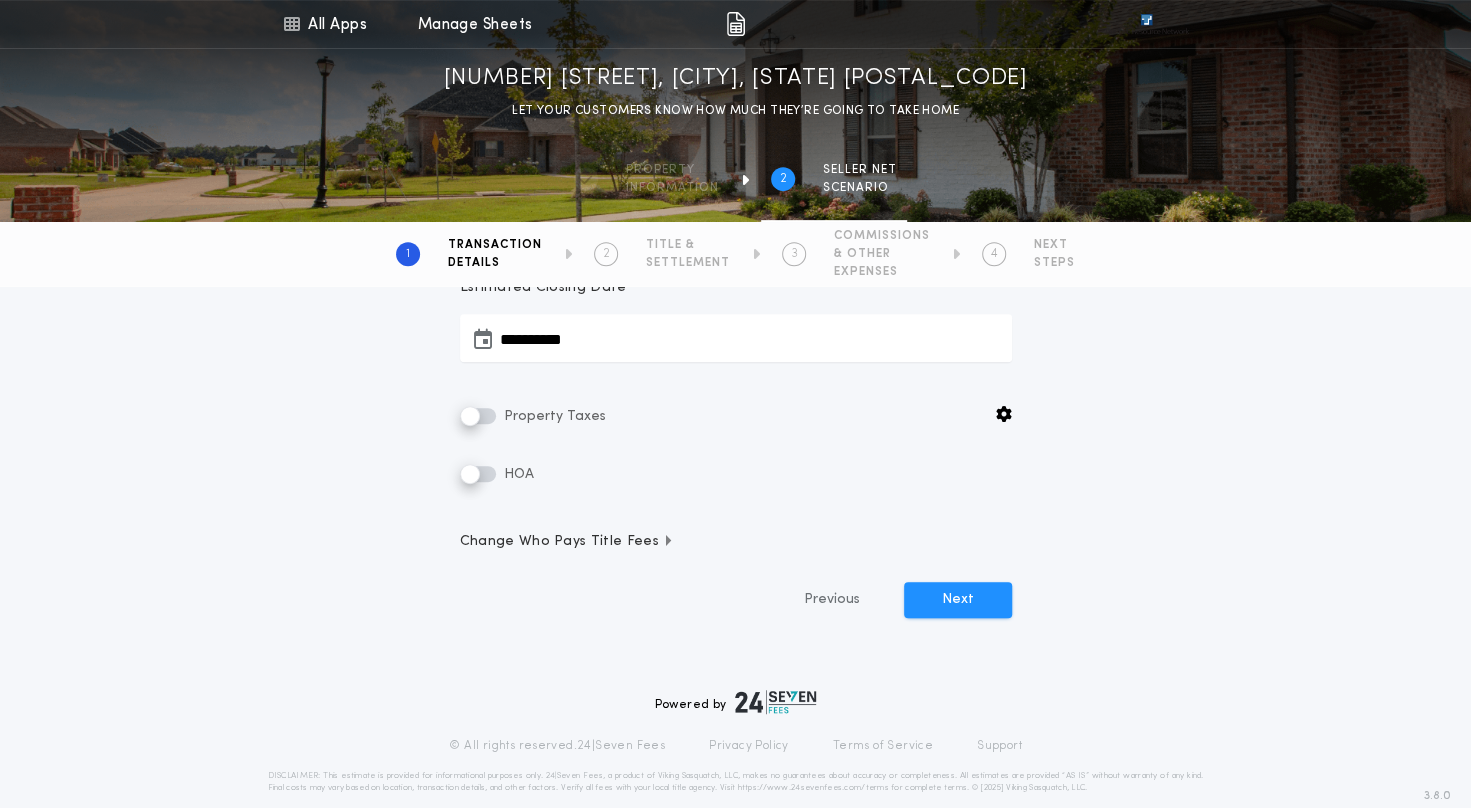 click on "Change Who Pays Title Fees" at bounding box center (567, 542) 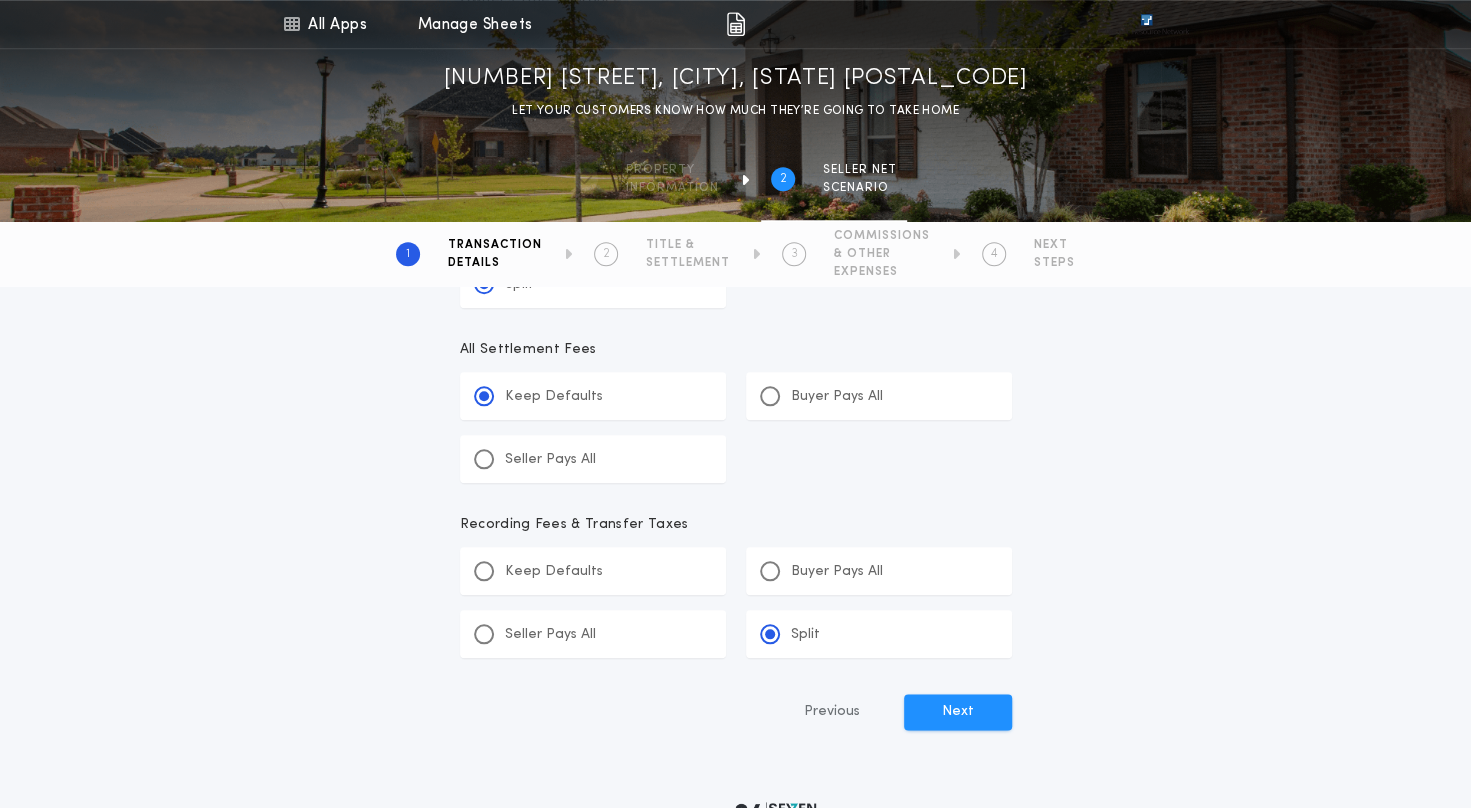 scroll, scrollTop: 1132, scrollLeft: 0, axis: vertical 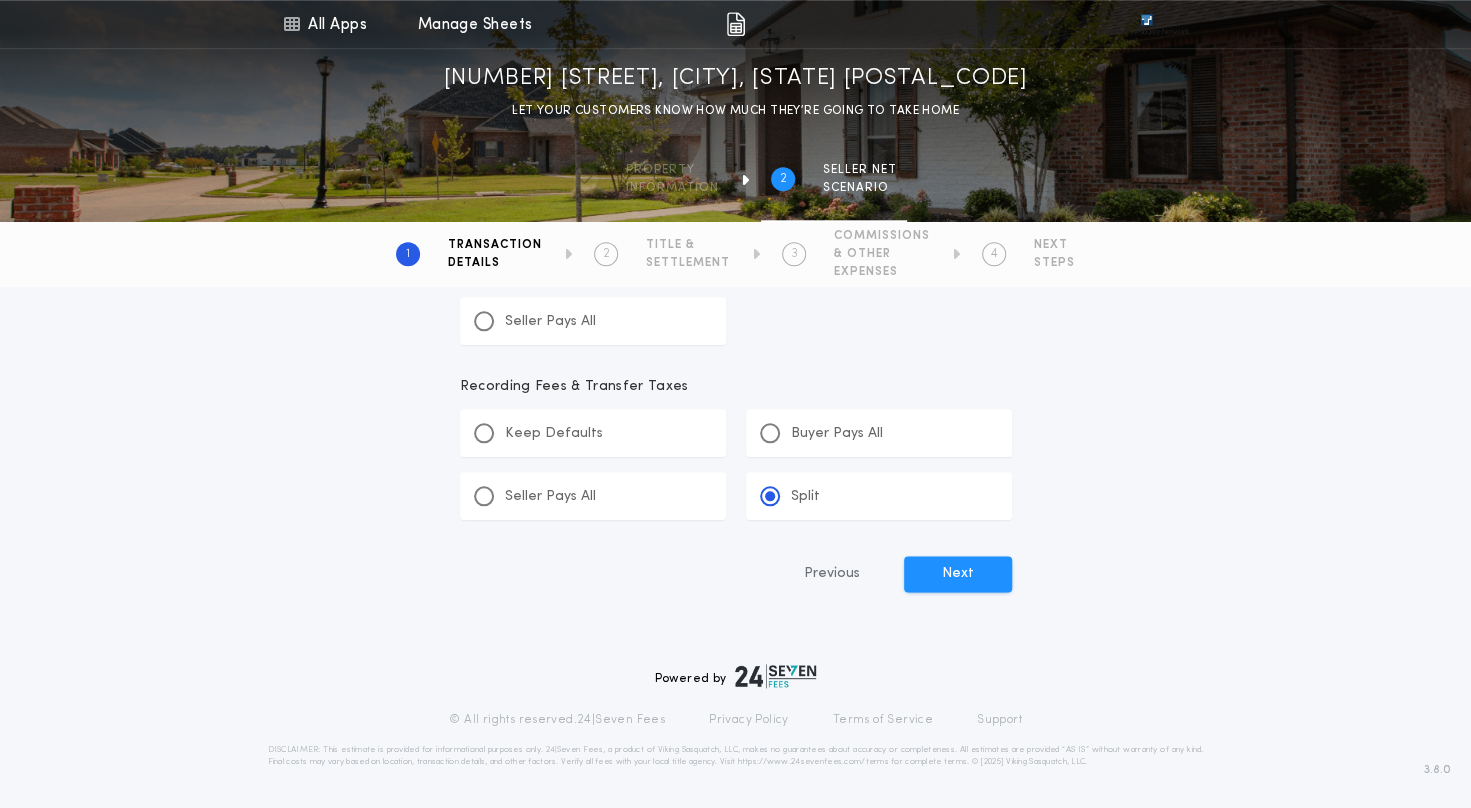 click on "Next" at bounding box center [958, 574] 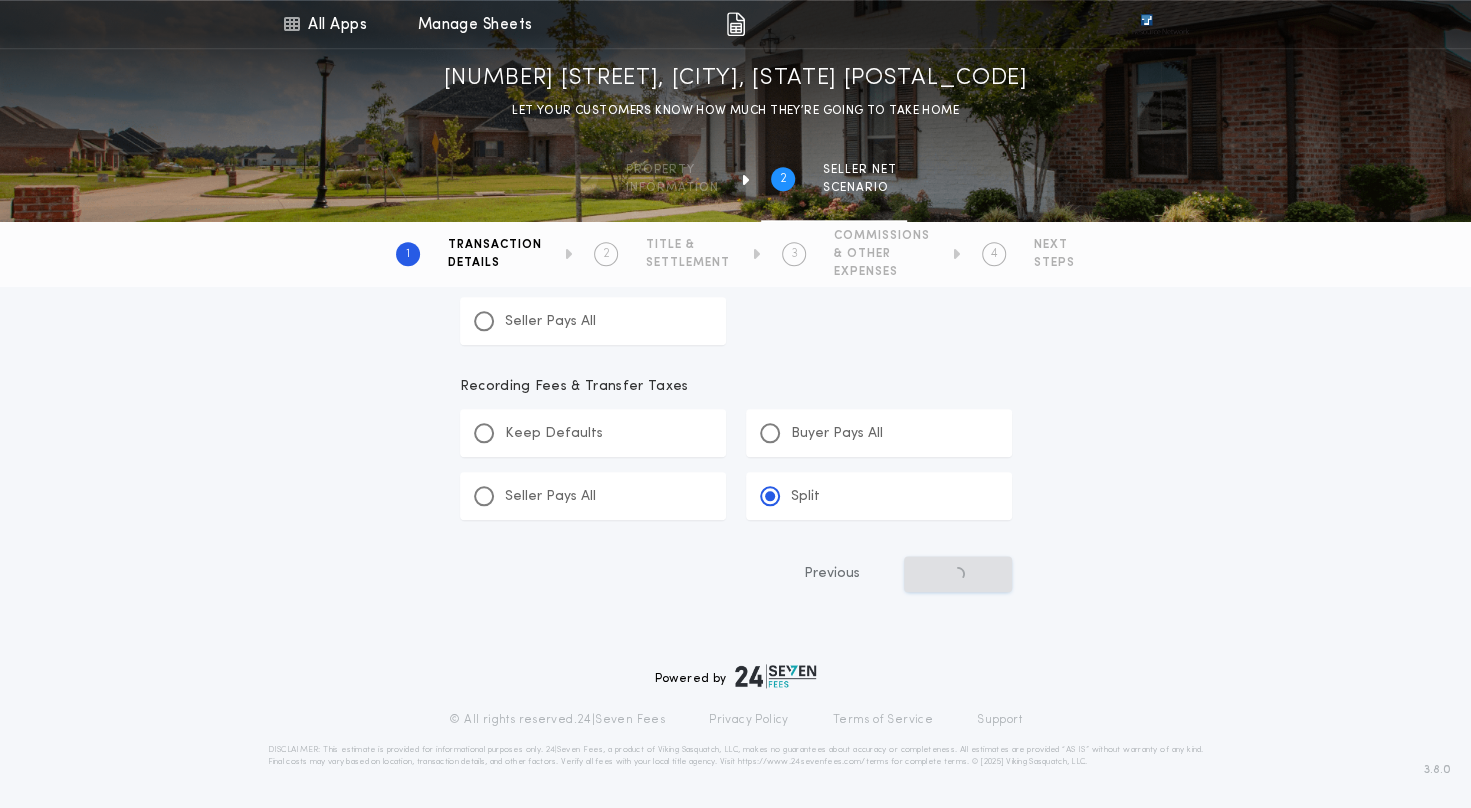scroll, scrollTop: 0, scrollLeft: 0, axis: both 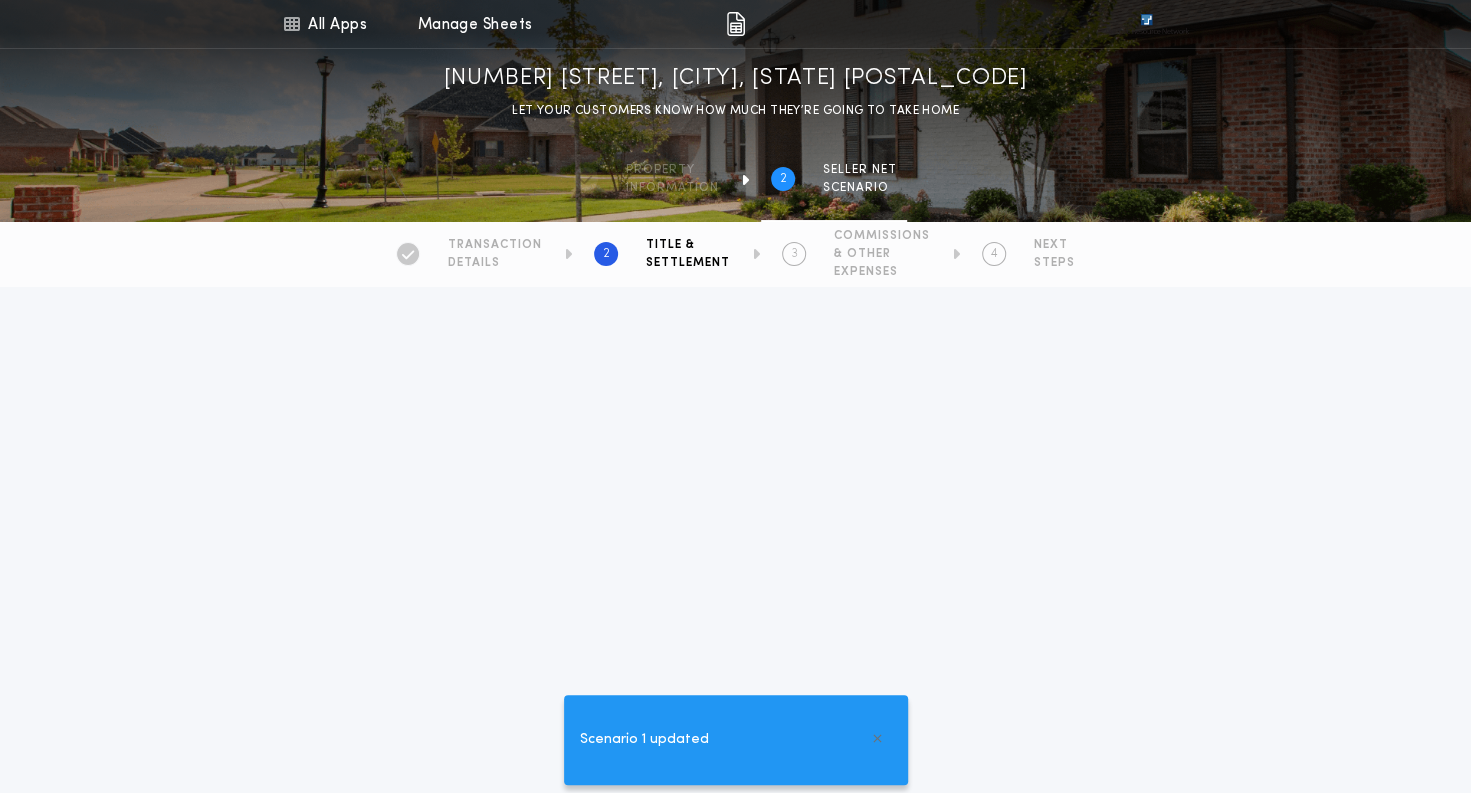 type on "*****" 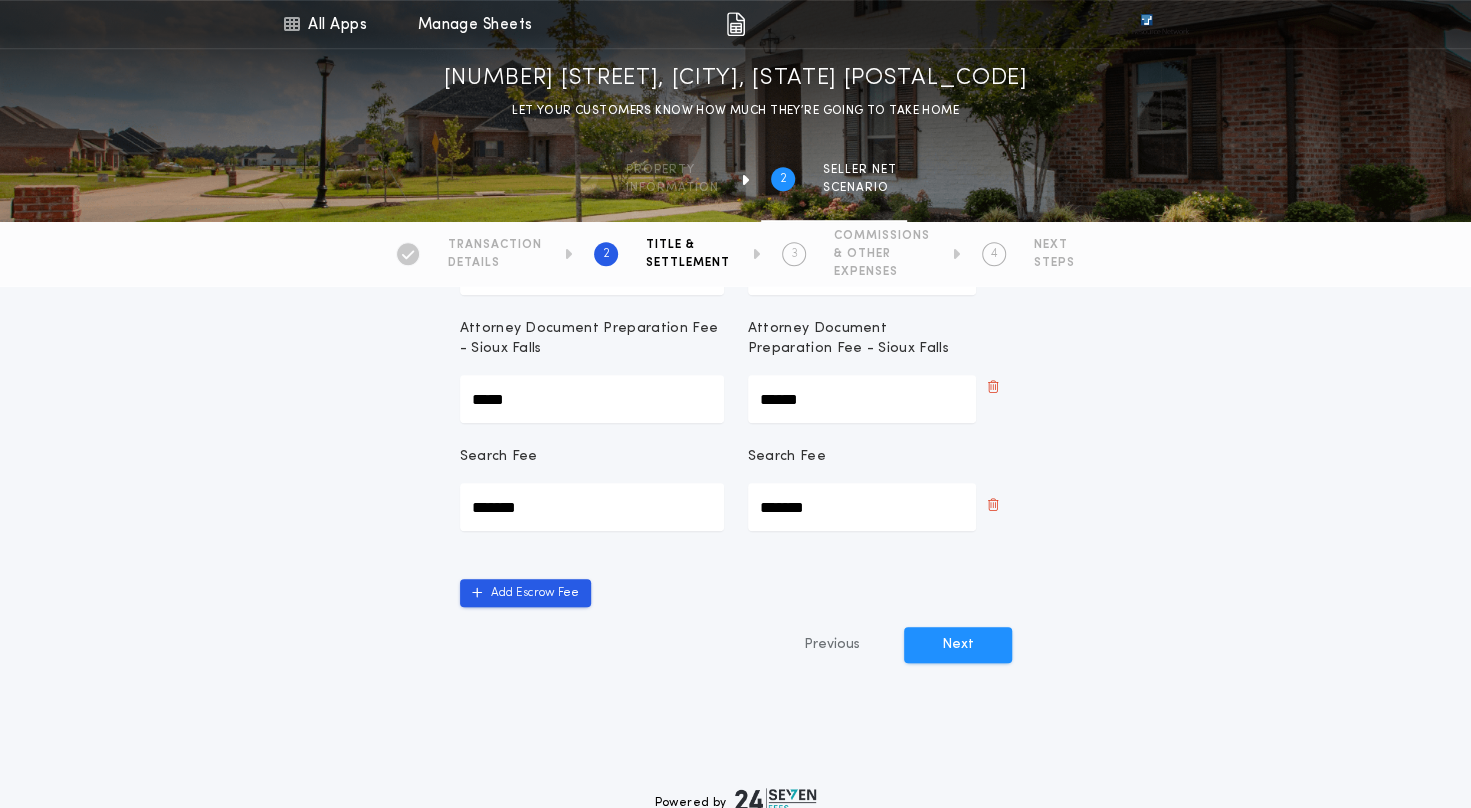 scroll, scrollTop: 681, scrollLeft: 0, axis: vertical 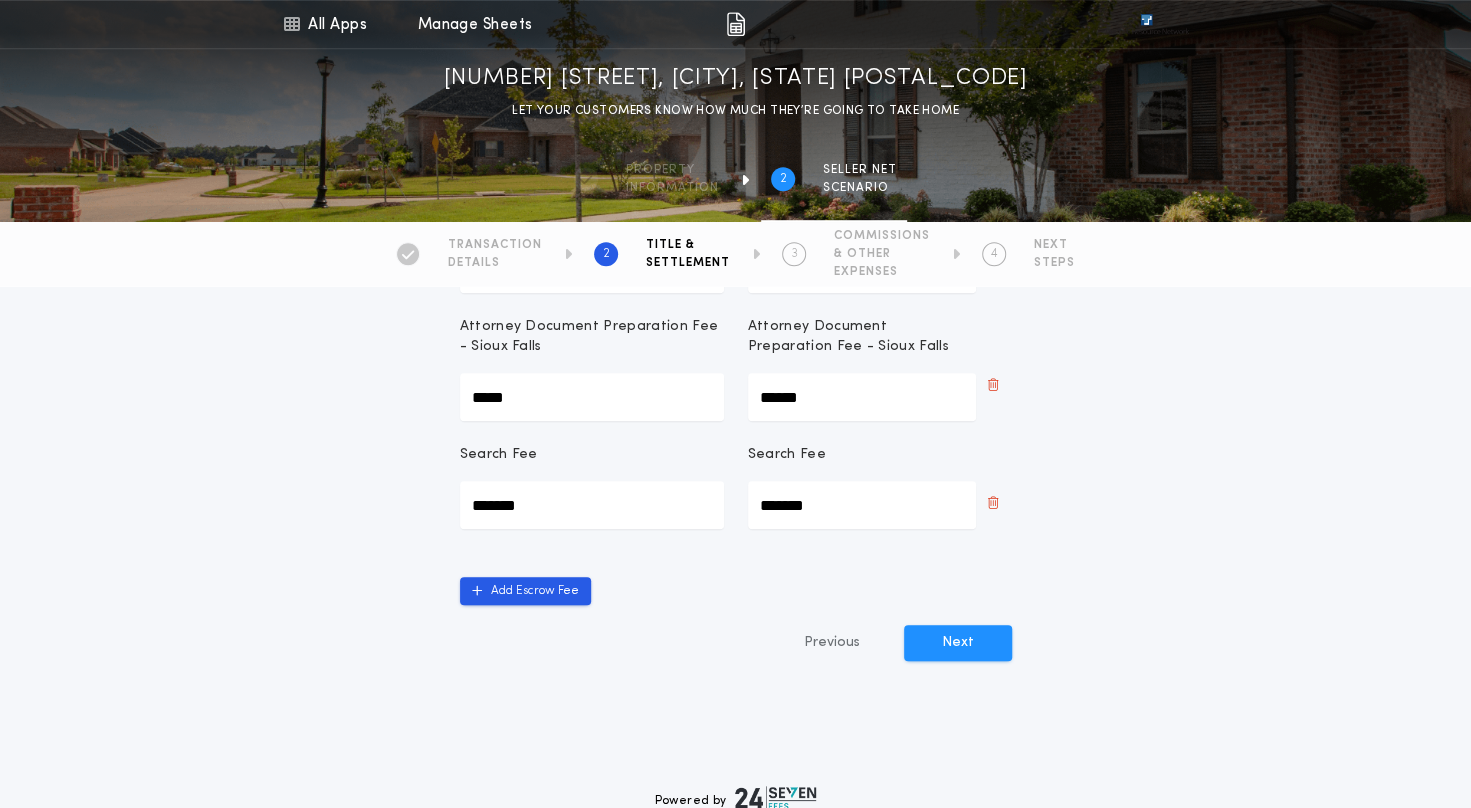 click on "Next" at bounding box center (958, 643) 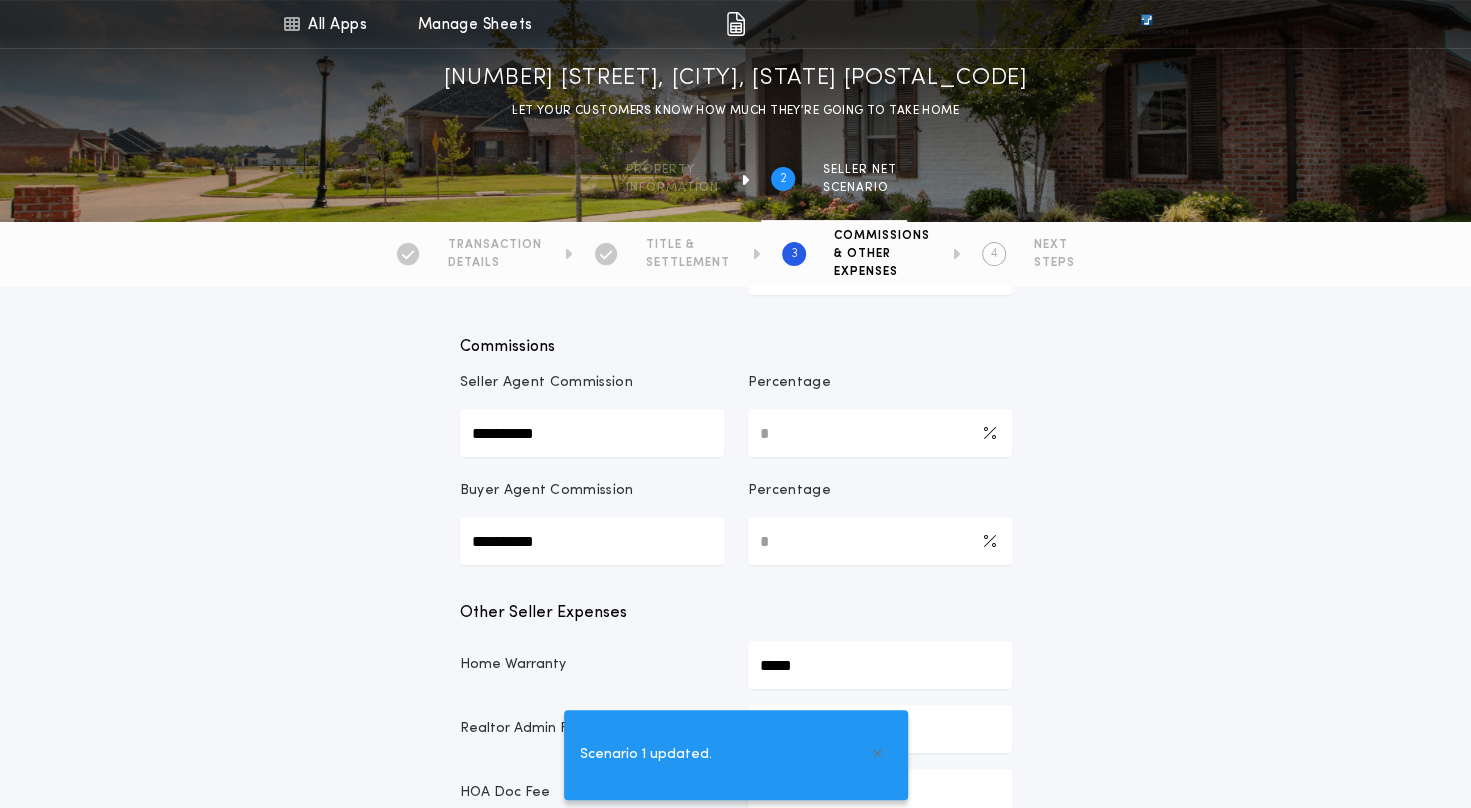 scroll, scrollTop: 273, scrollLeft: 0, axis: vertical 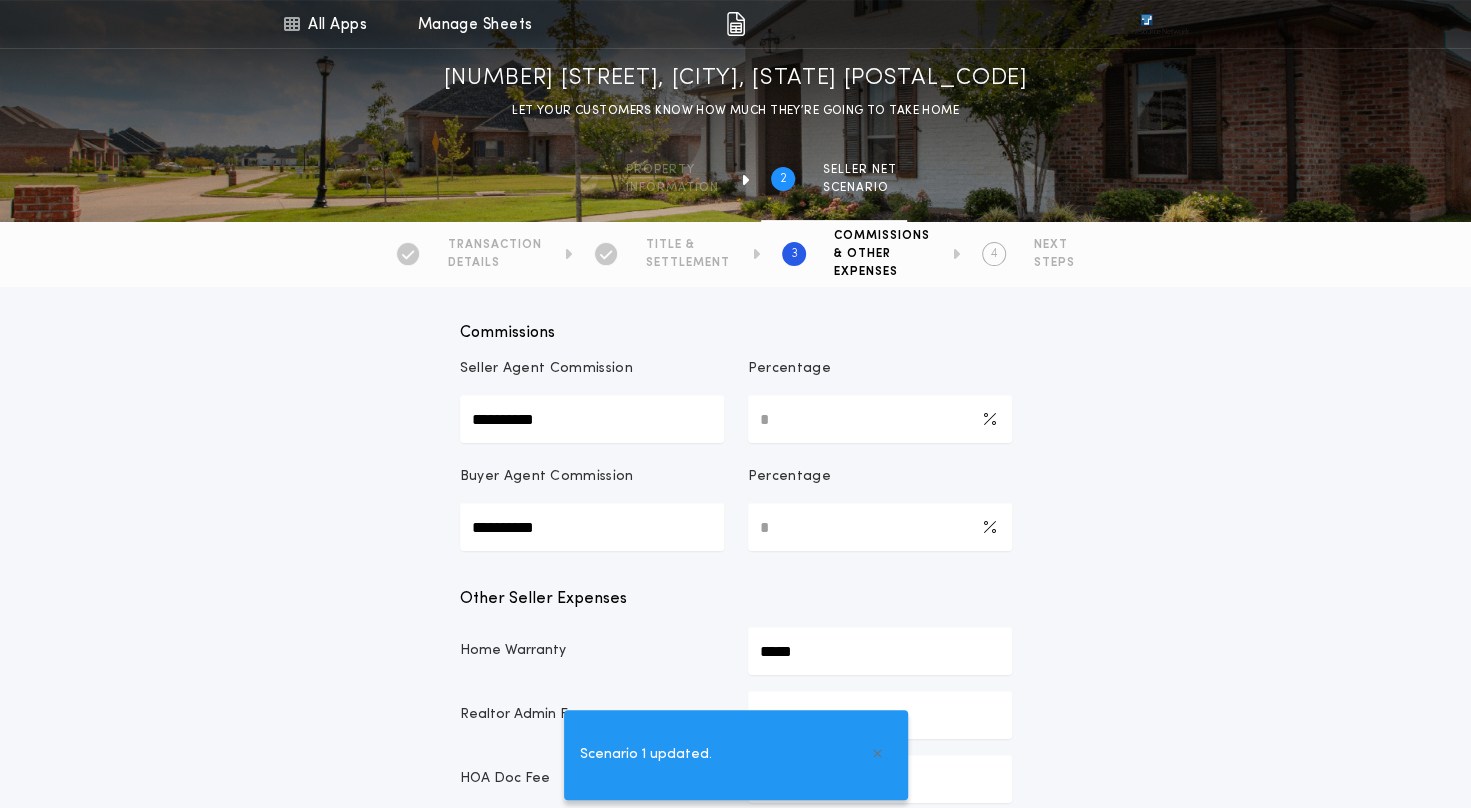 click on "*" at bounding box center [880, 527] 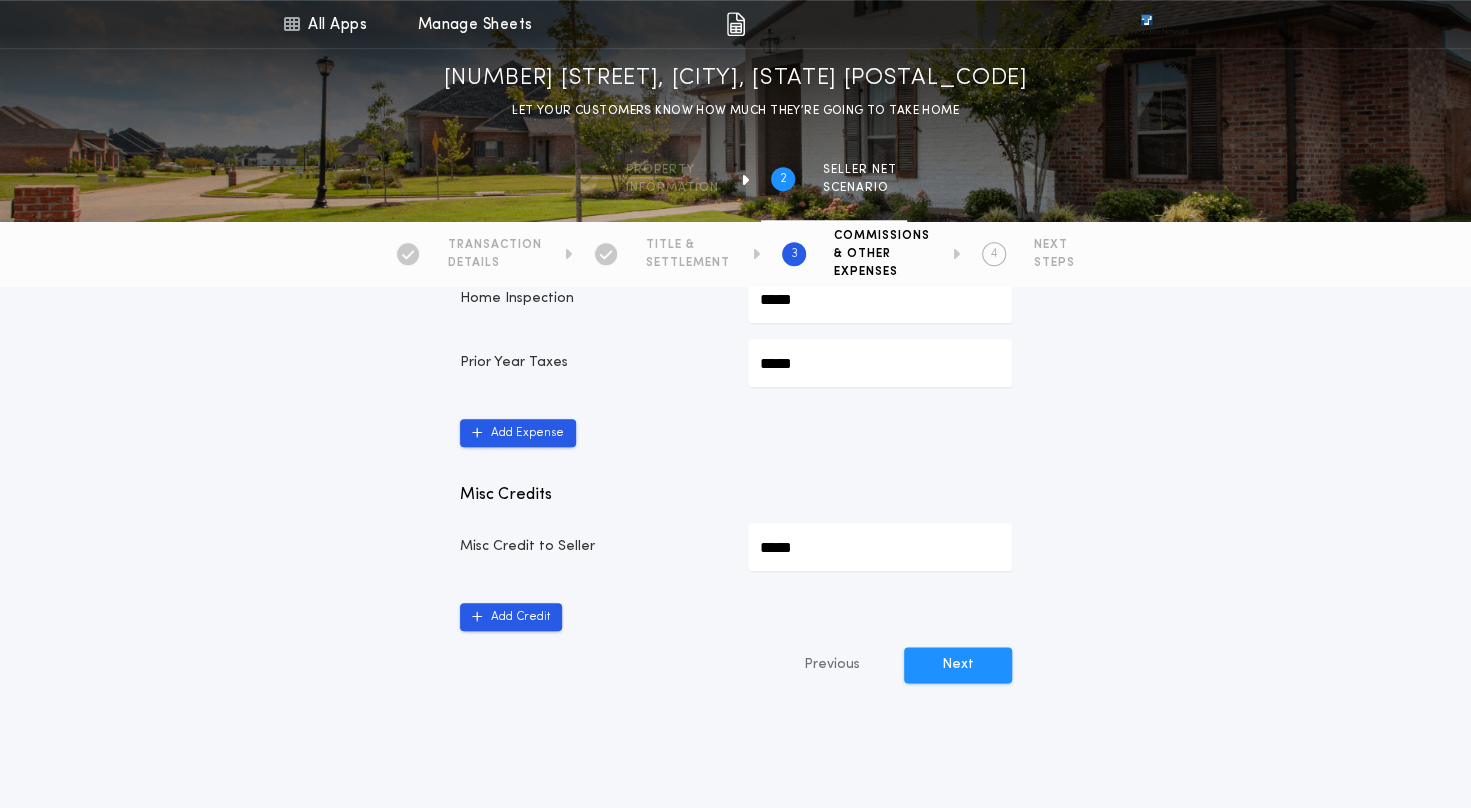 scroll, scrollTop: 1054, scrollLeft: 0, axis: vertical 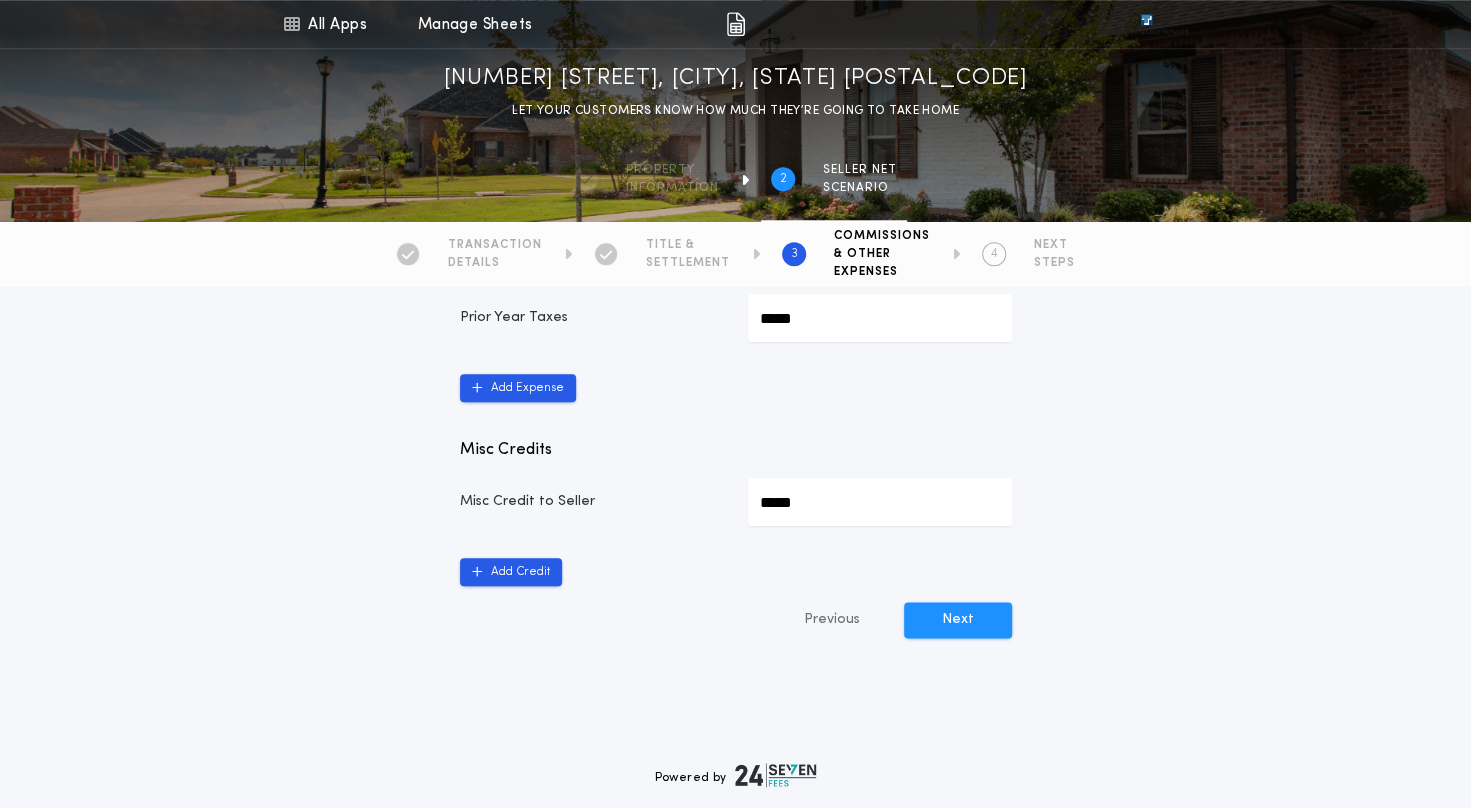 type on "***" 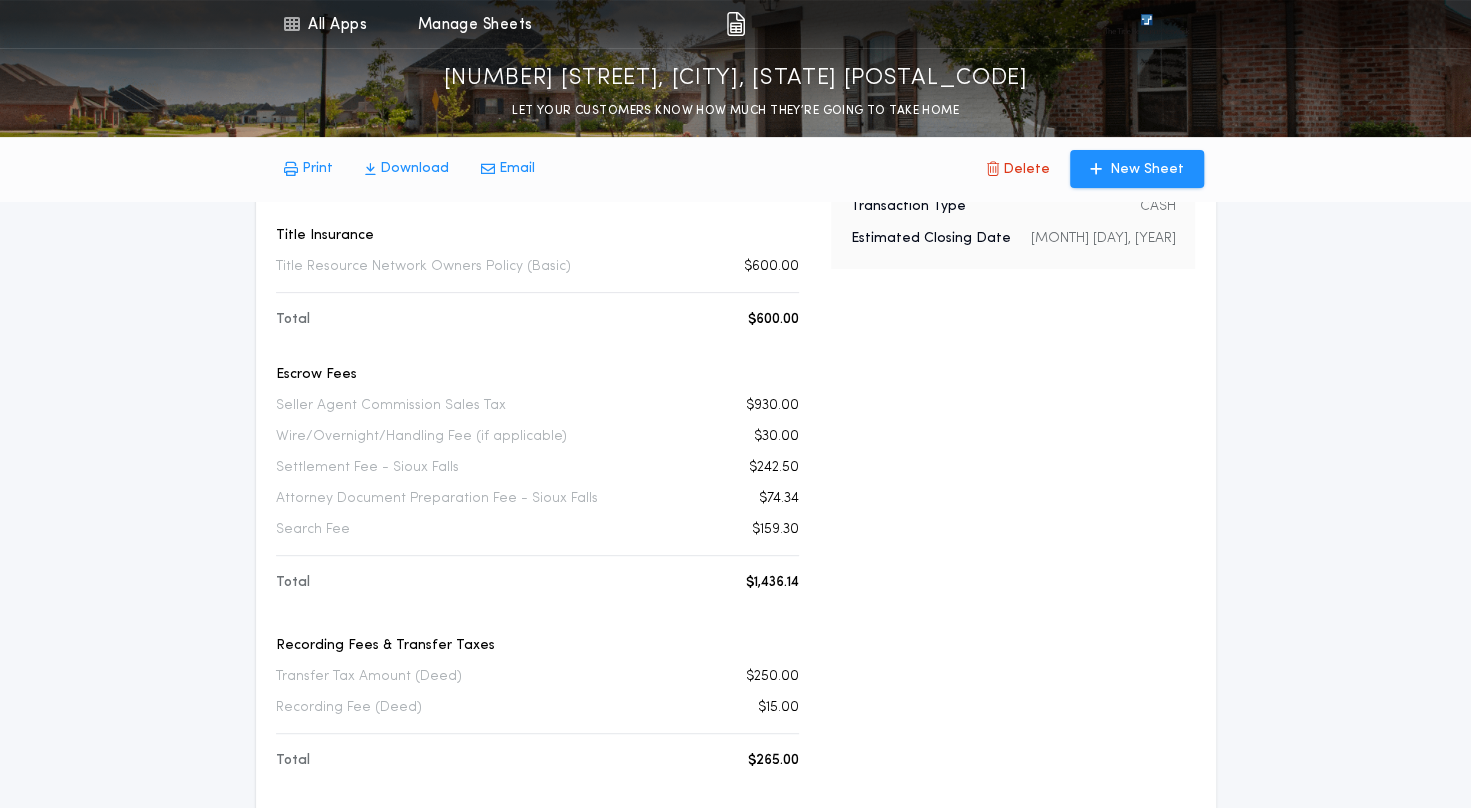 scroll, scrollTop: 0, scrollLeft: 0, axis: both 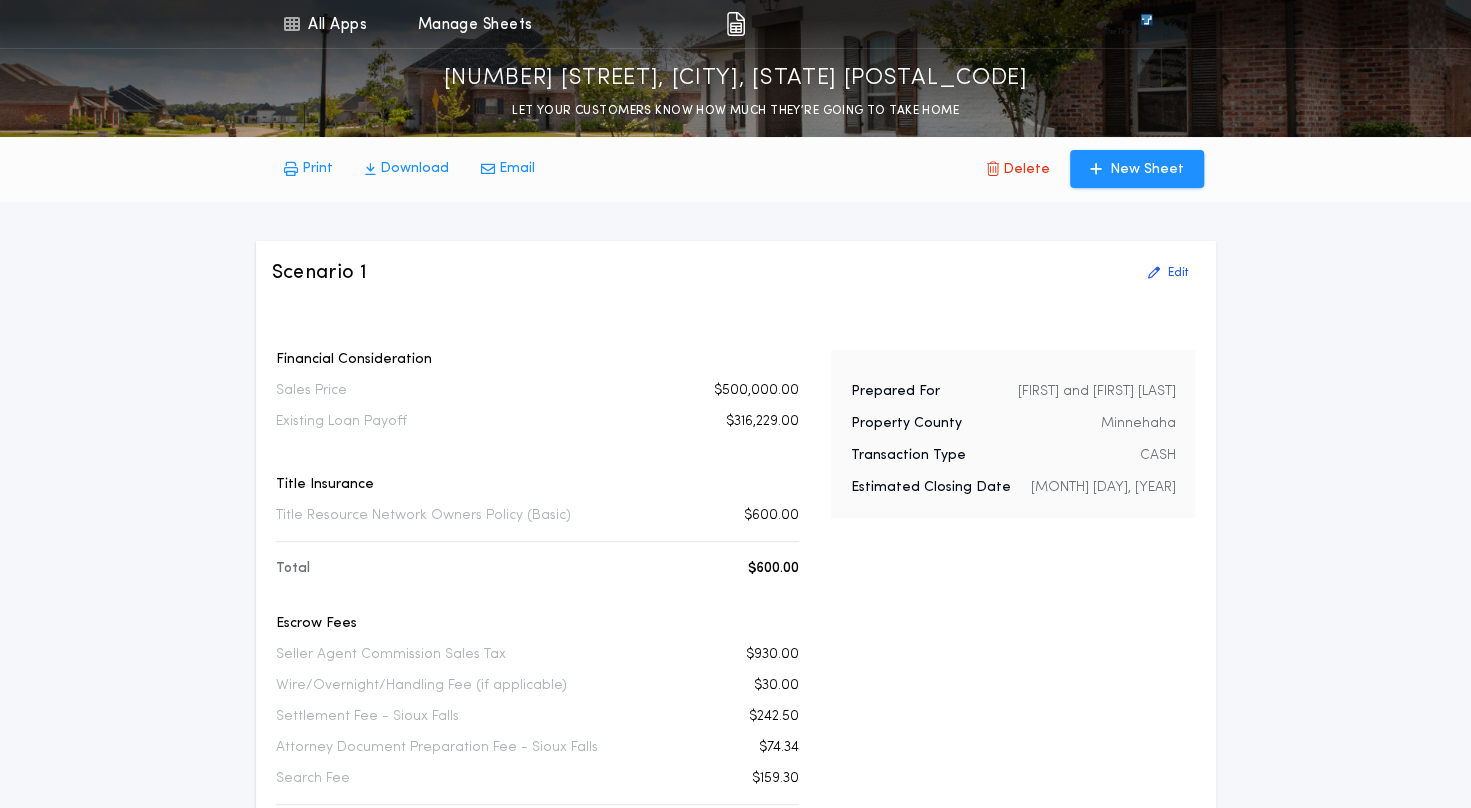 click on "Edit" at bounding box center [1178, 273] 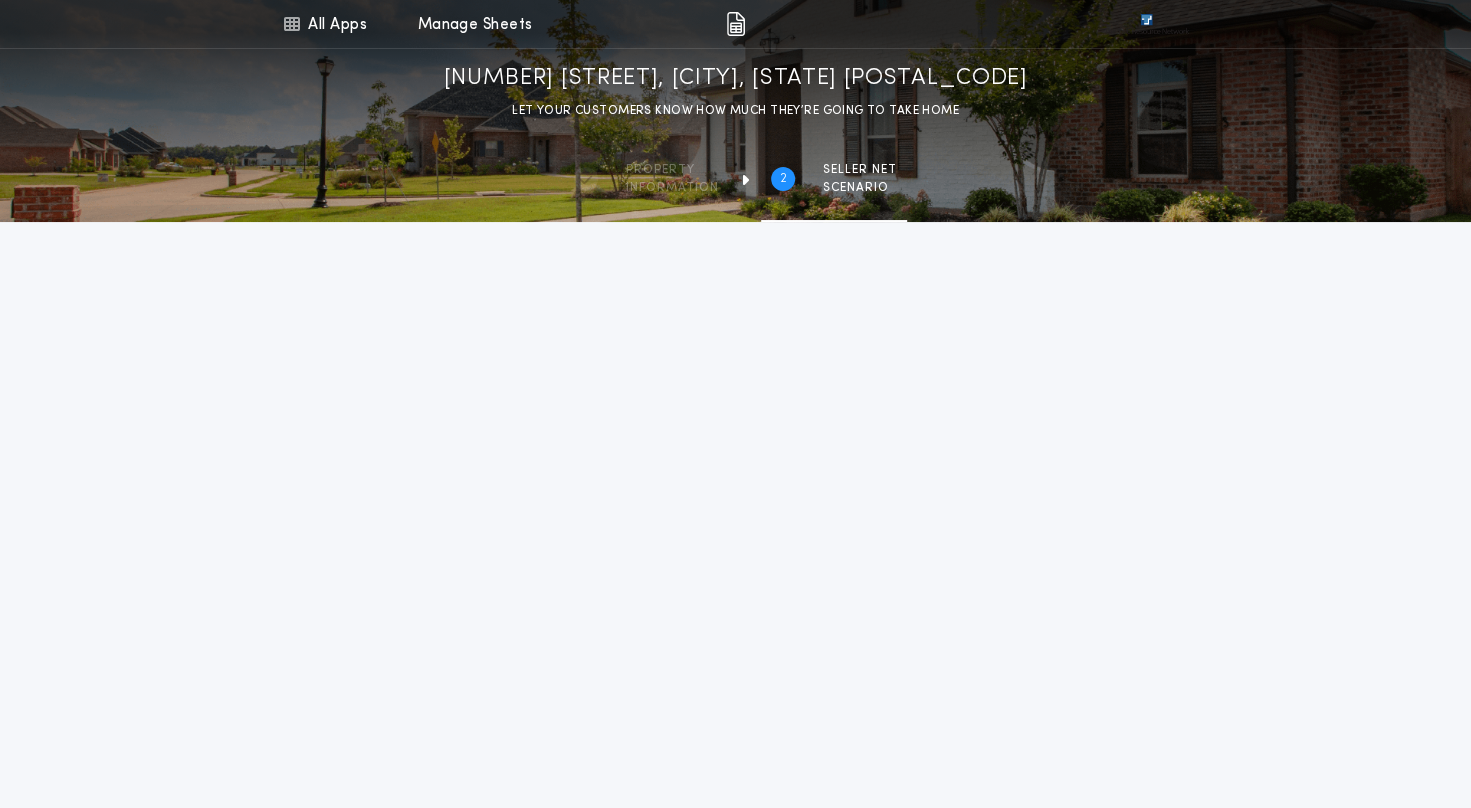 type on "********" 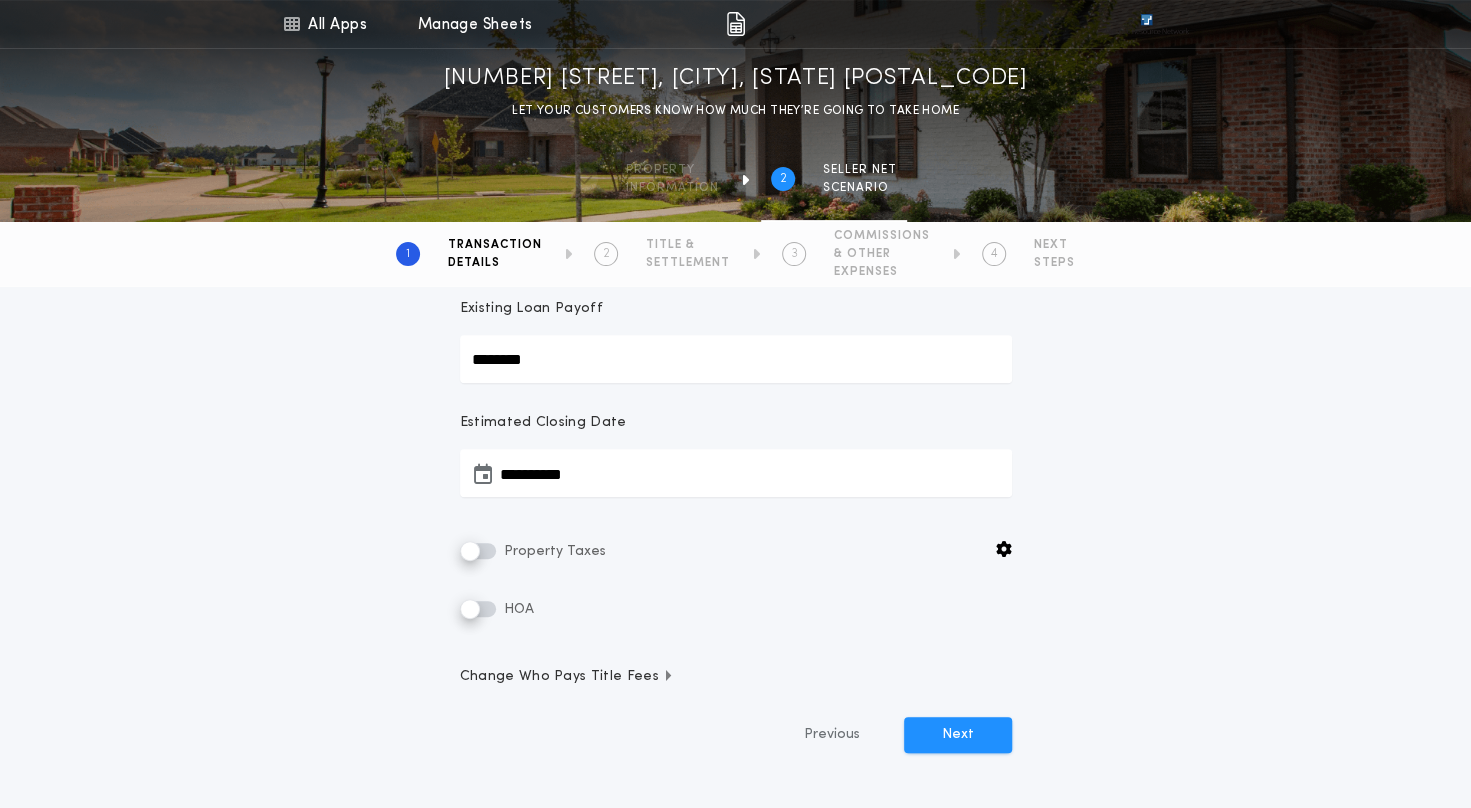 scroll, scrollTop: 274, scrollLeft: 0, axis: vertical 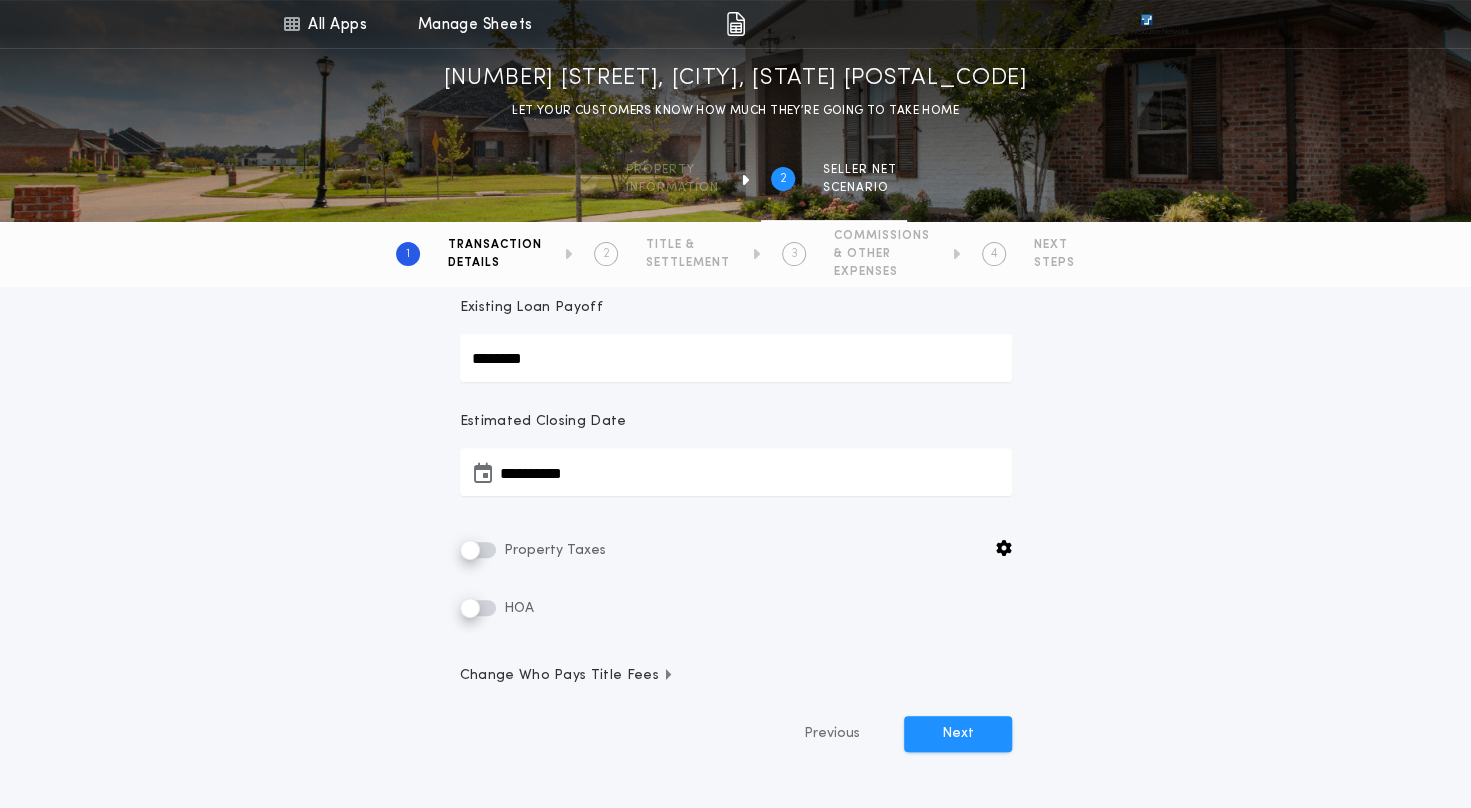 click on "Next" at bounding box center [958, 734] 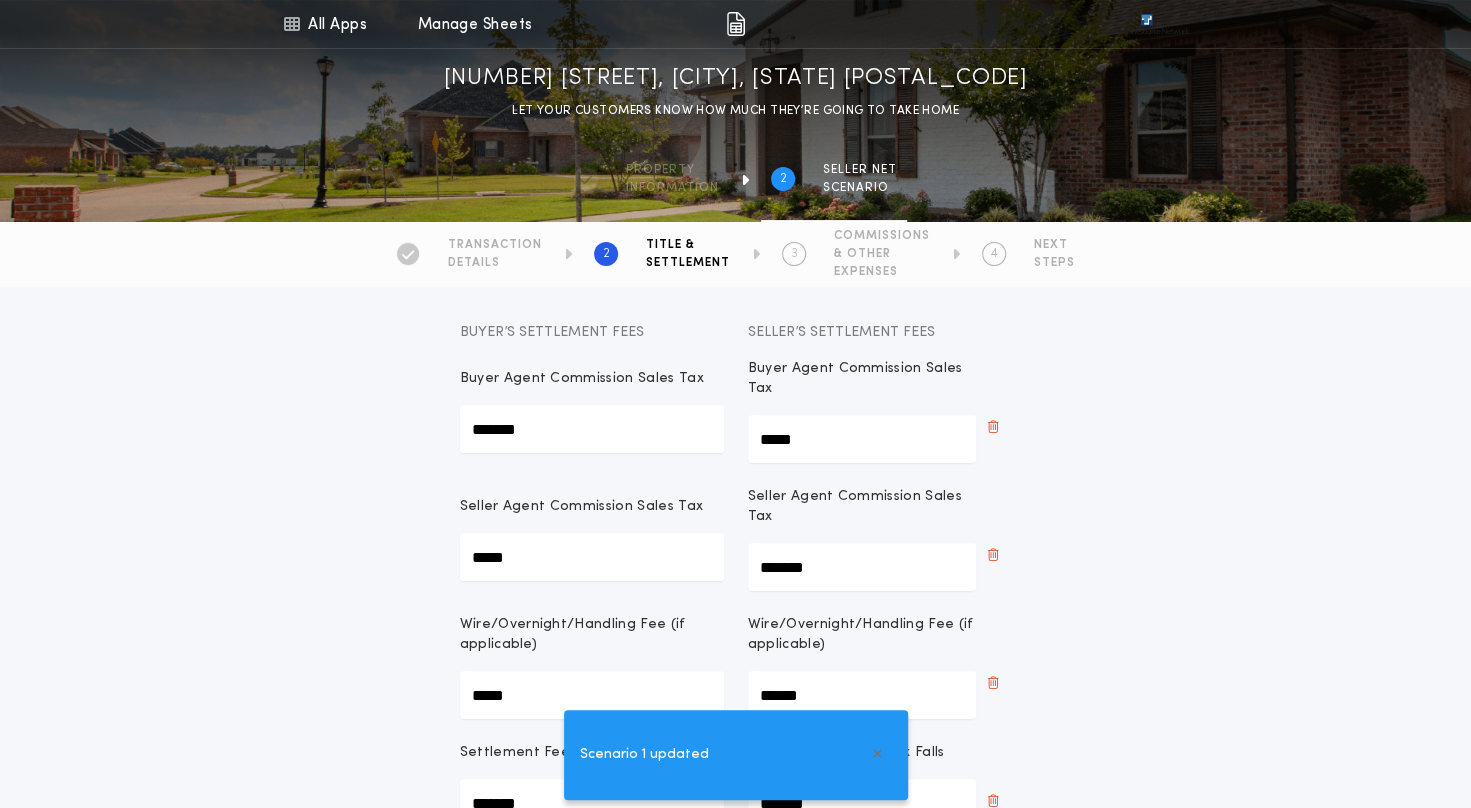 scroll, scrollTop: 149, scrollLeft: 0, axis: vertical 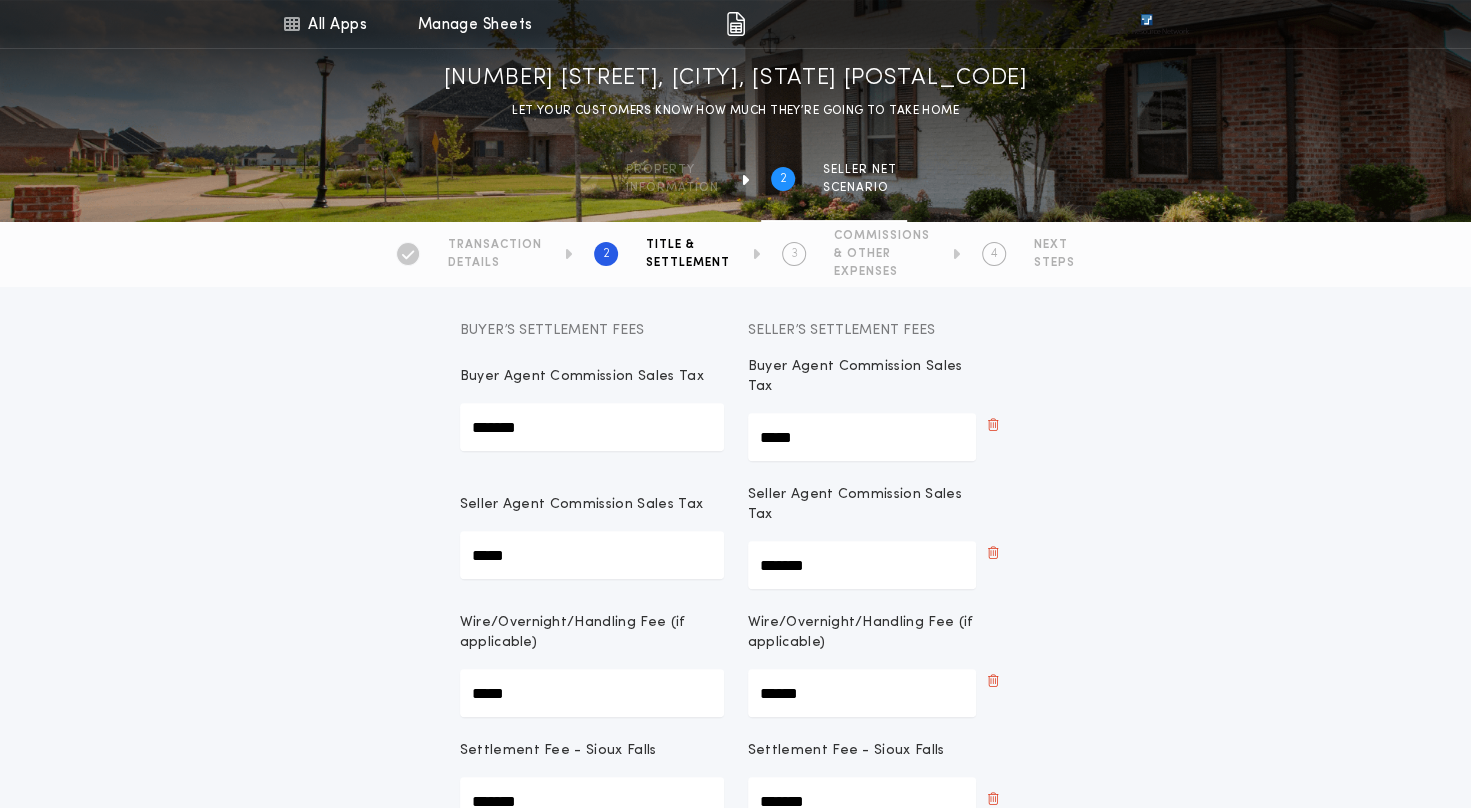 click on "*******" at bounding box center (592, 427) 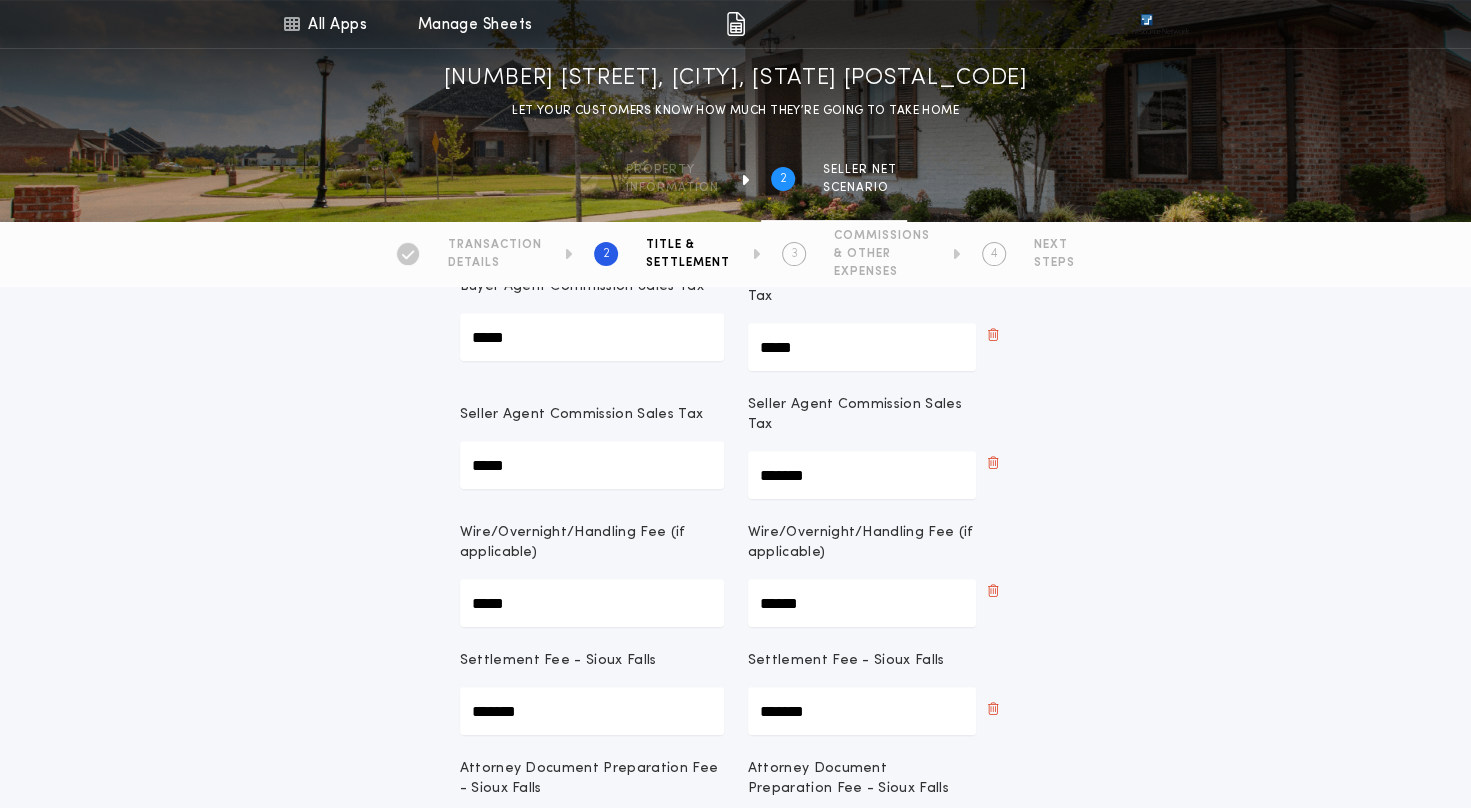 scroll, scrollTop: 189, scrollLeft: 0, axis: vertical 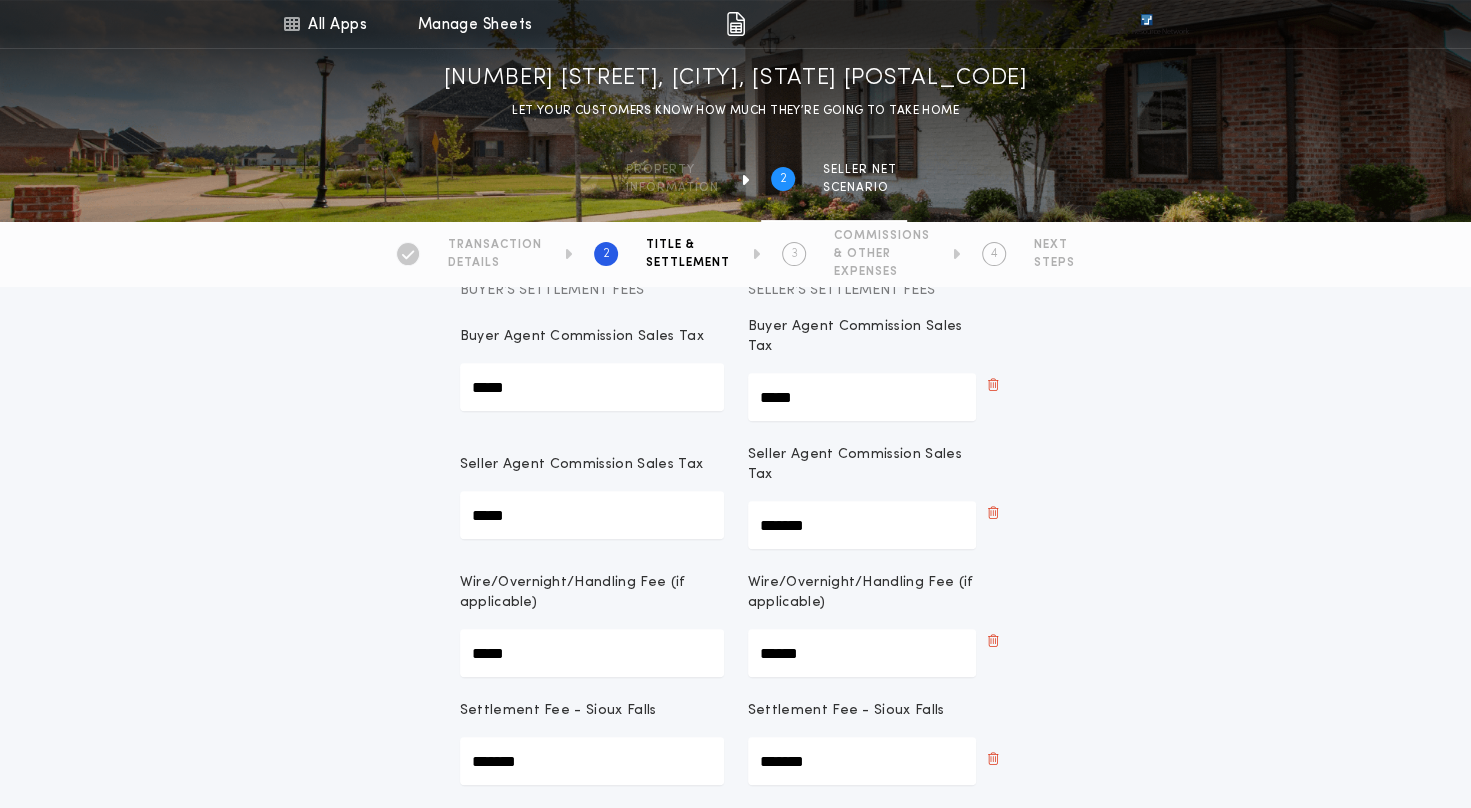 click on "*****" at bounding box center (592, 387) 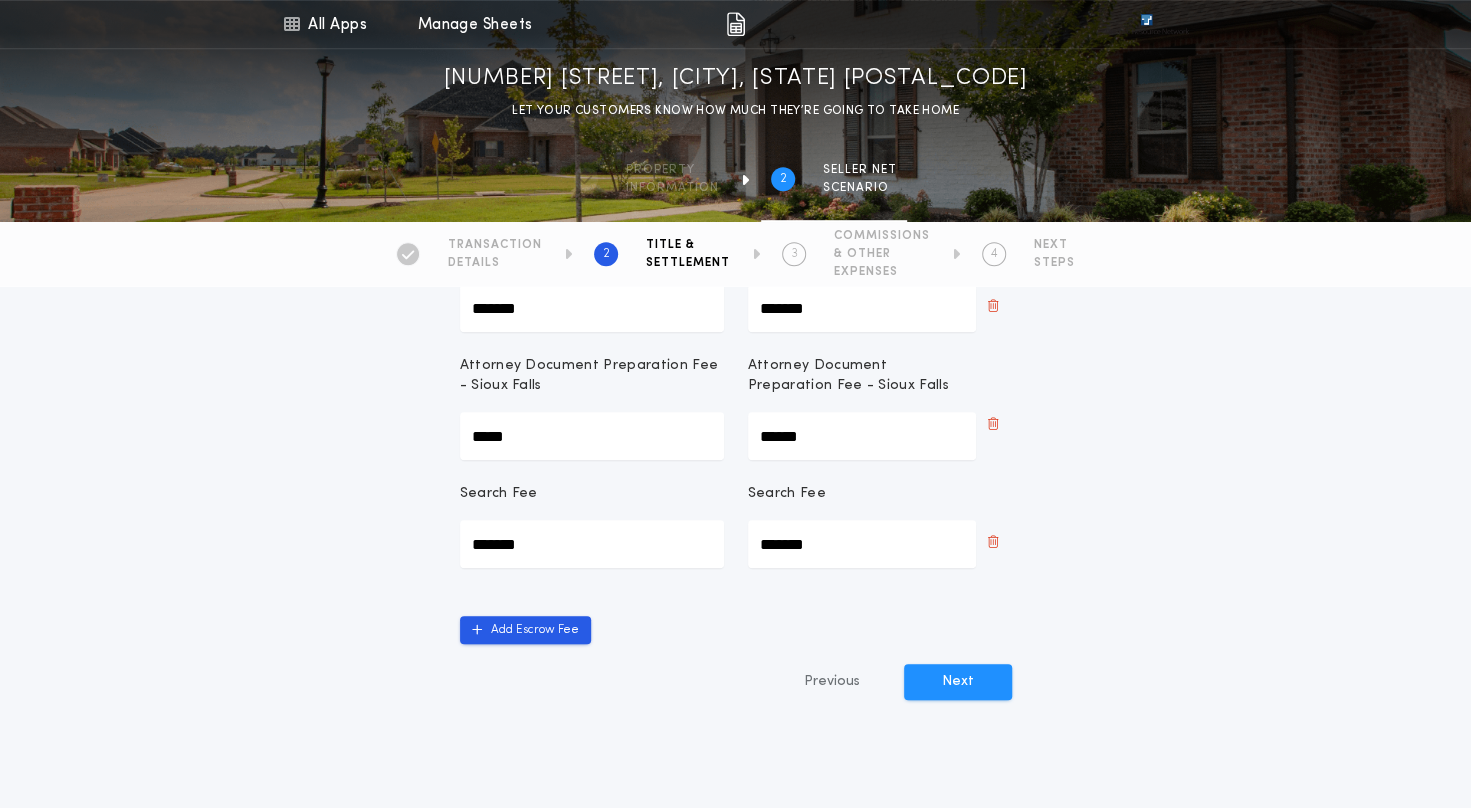 scroll, scrollTop: 645, scrollLeft: 0, axis: vertical 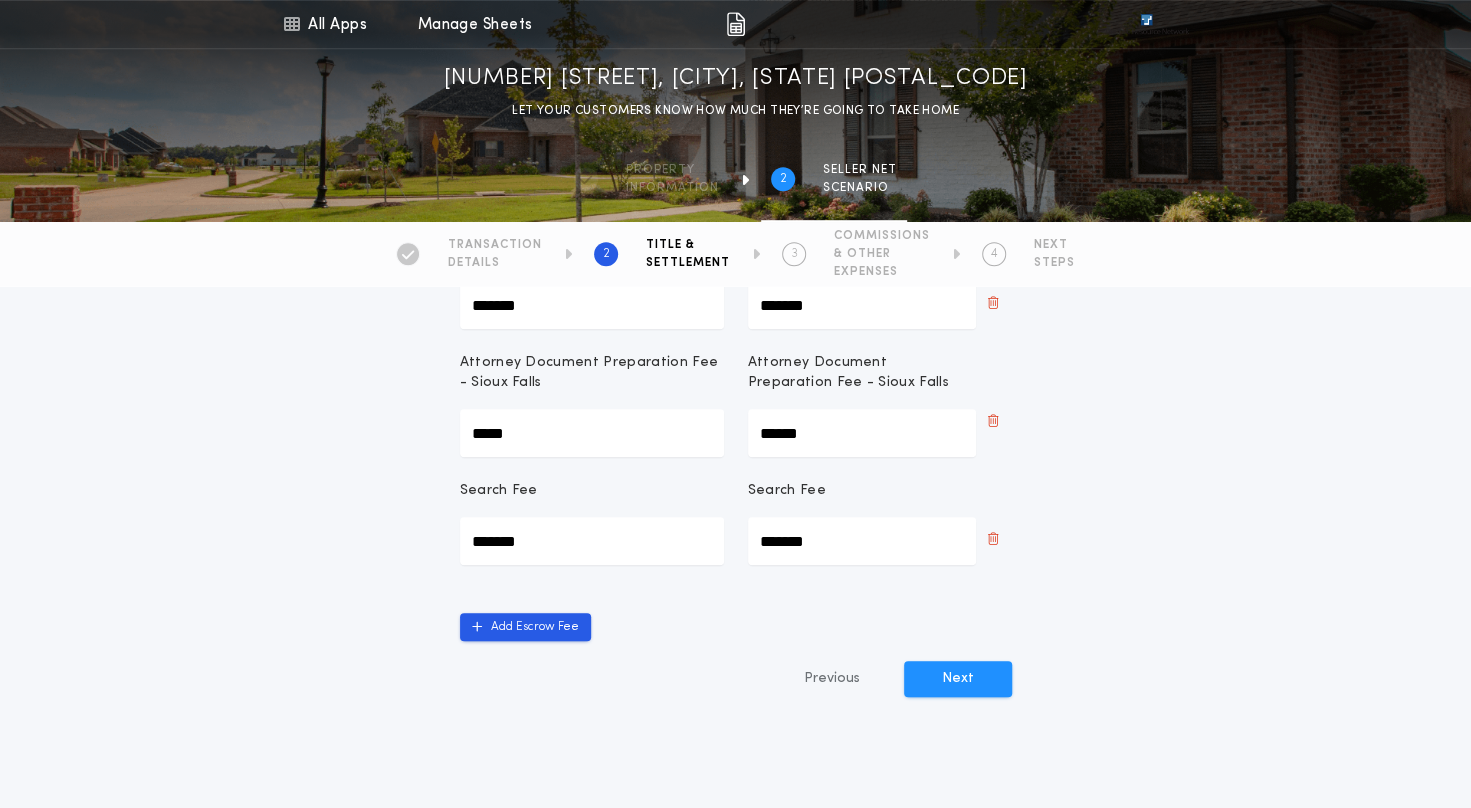 type on "*******" 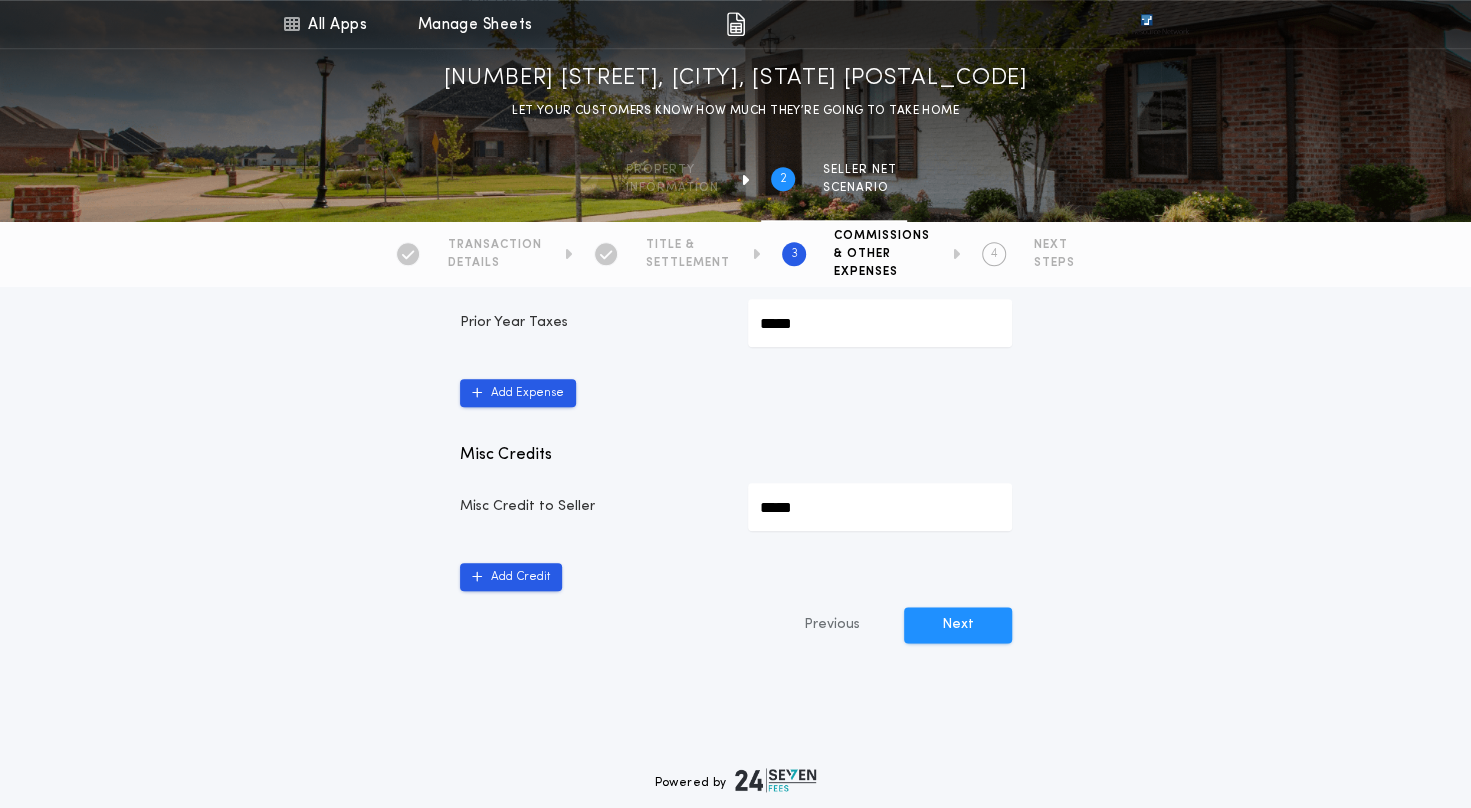 scroll, scrollTop: 1050, scrollLeft: 0, axis: vertical 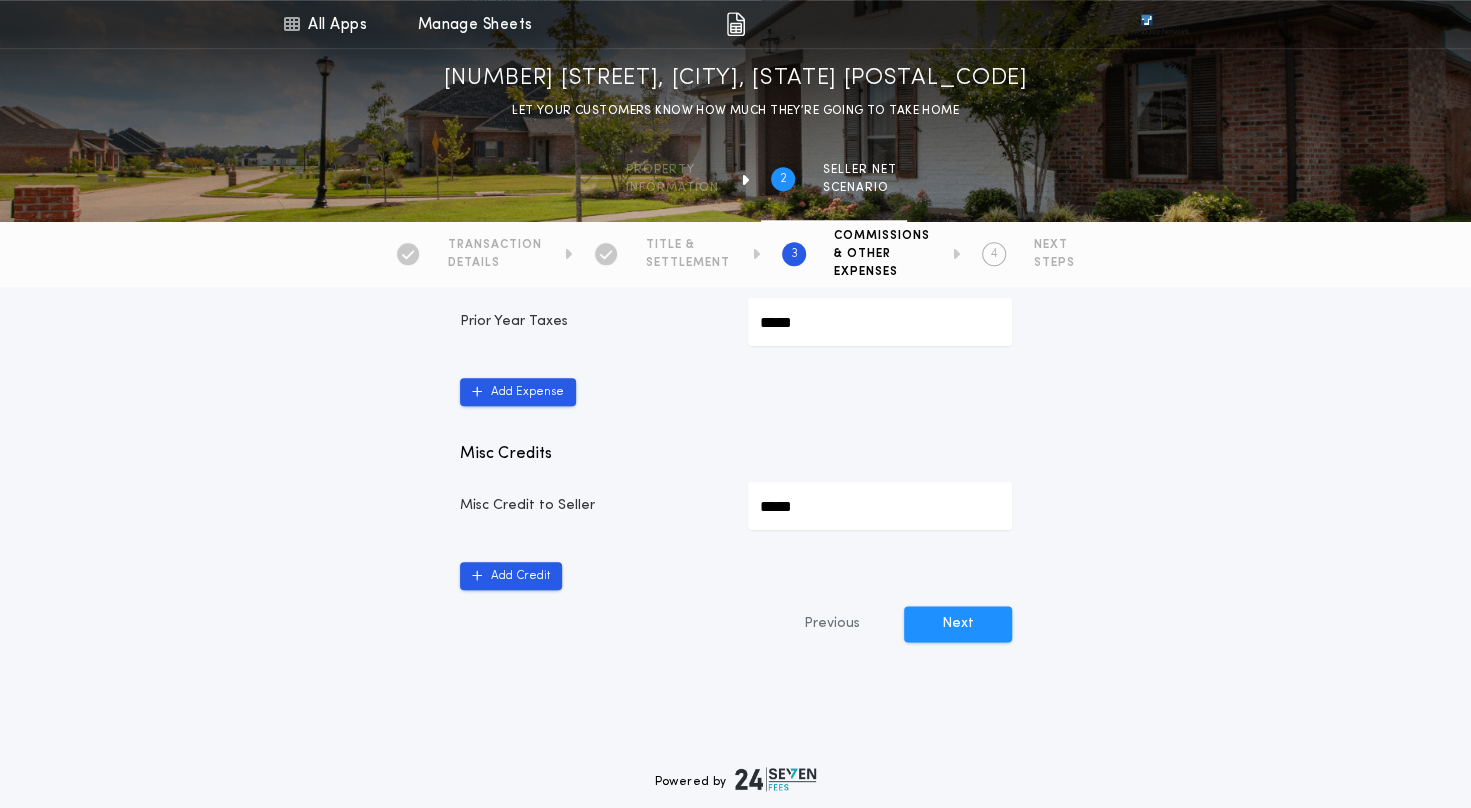 click on "Next" at bounding box center [958, 624] 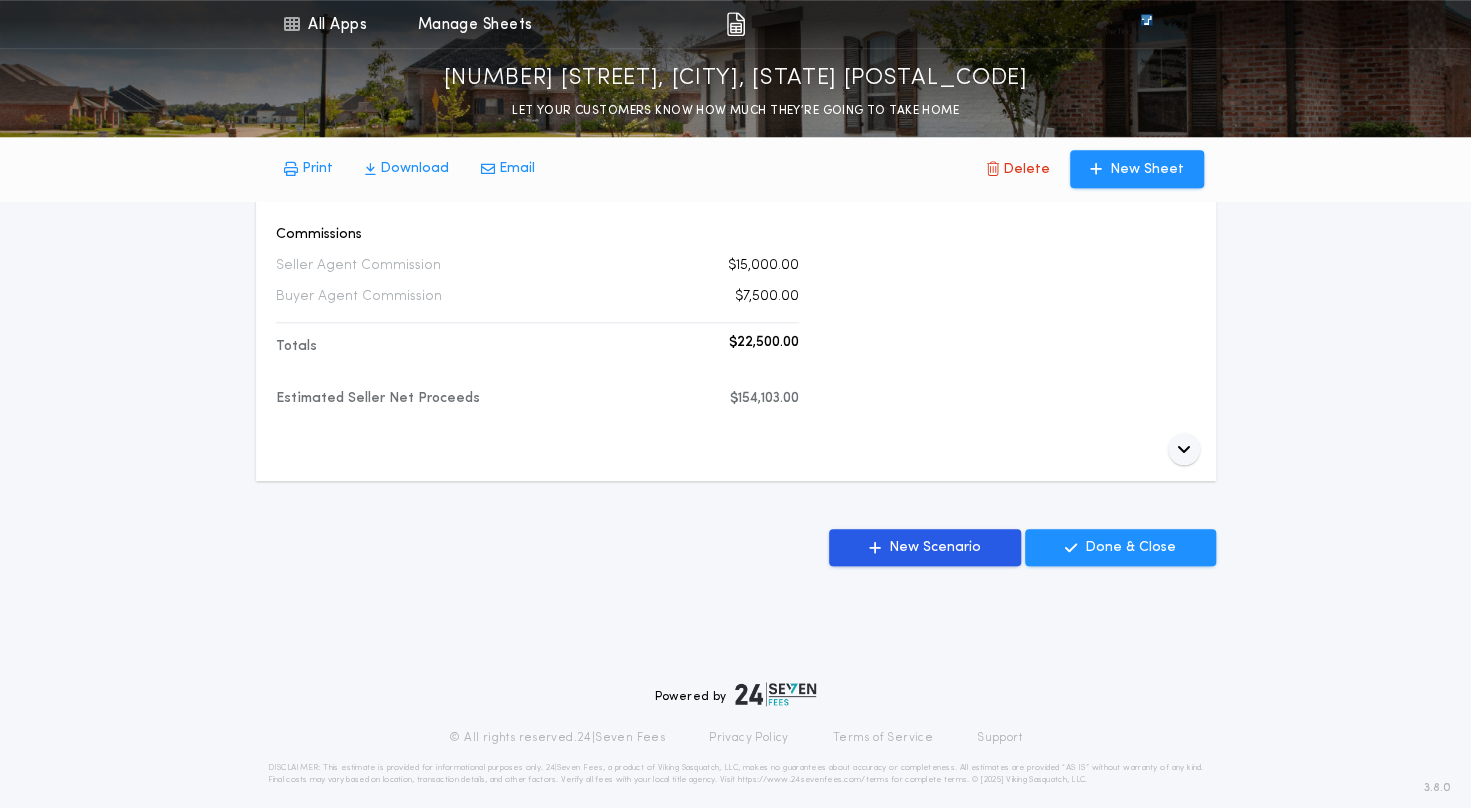 scroll, scrollTop: 1001, scrollLeft: 0, axis: vertical 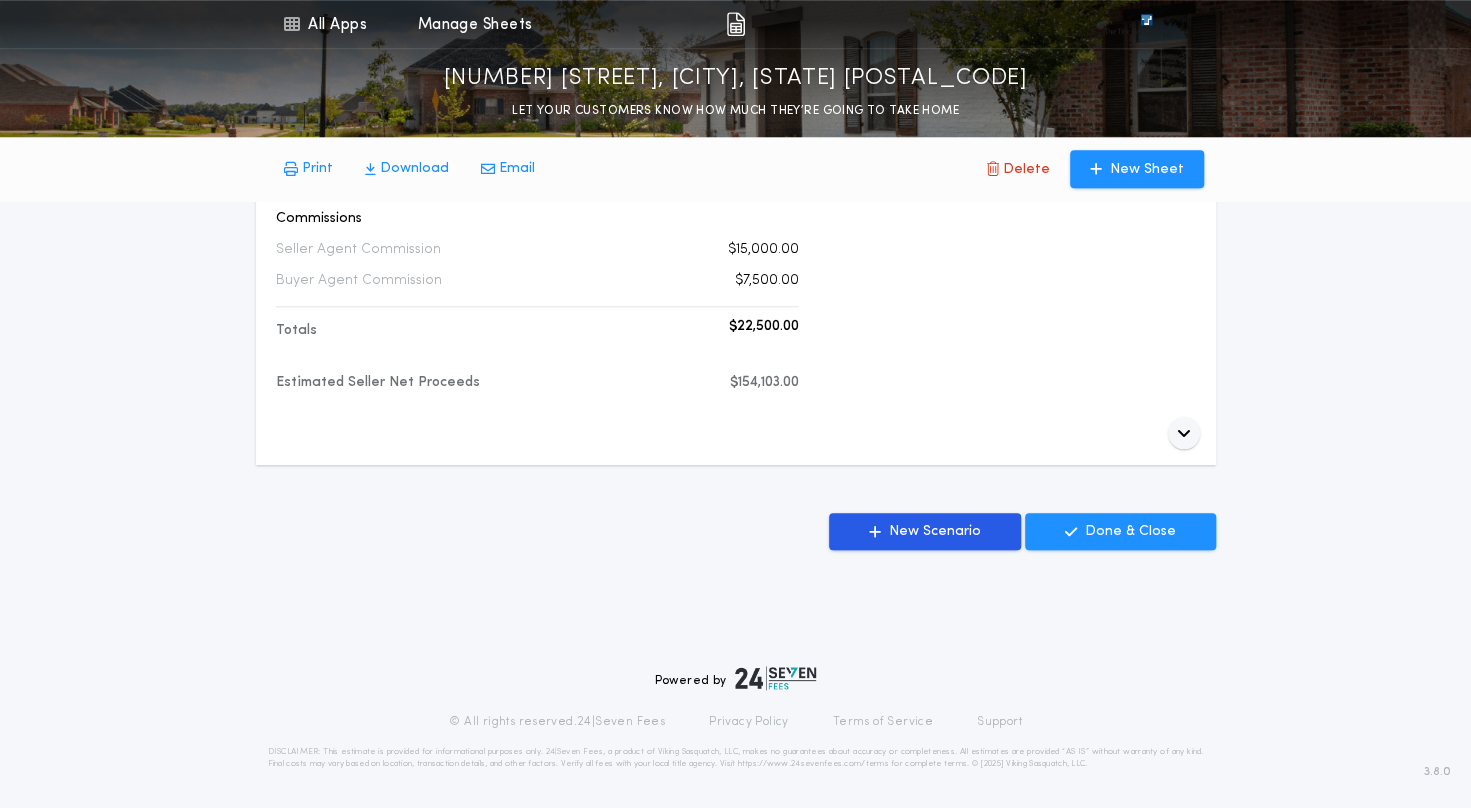 click on "Done & Close" at bounding box center (1130, 532) 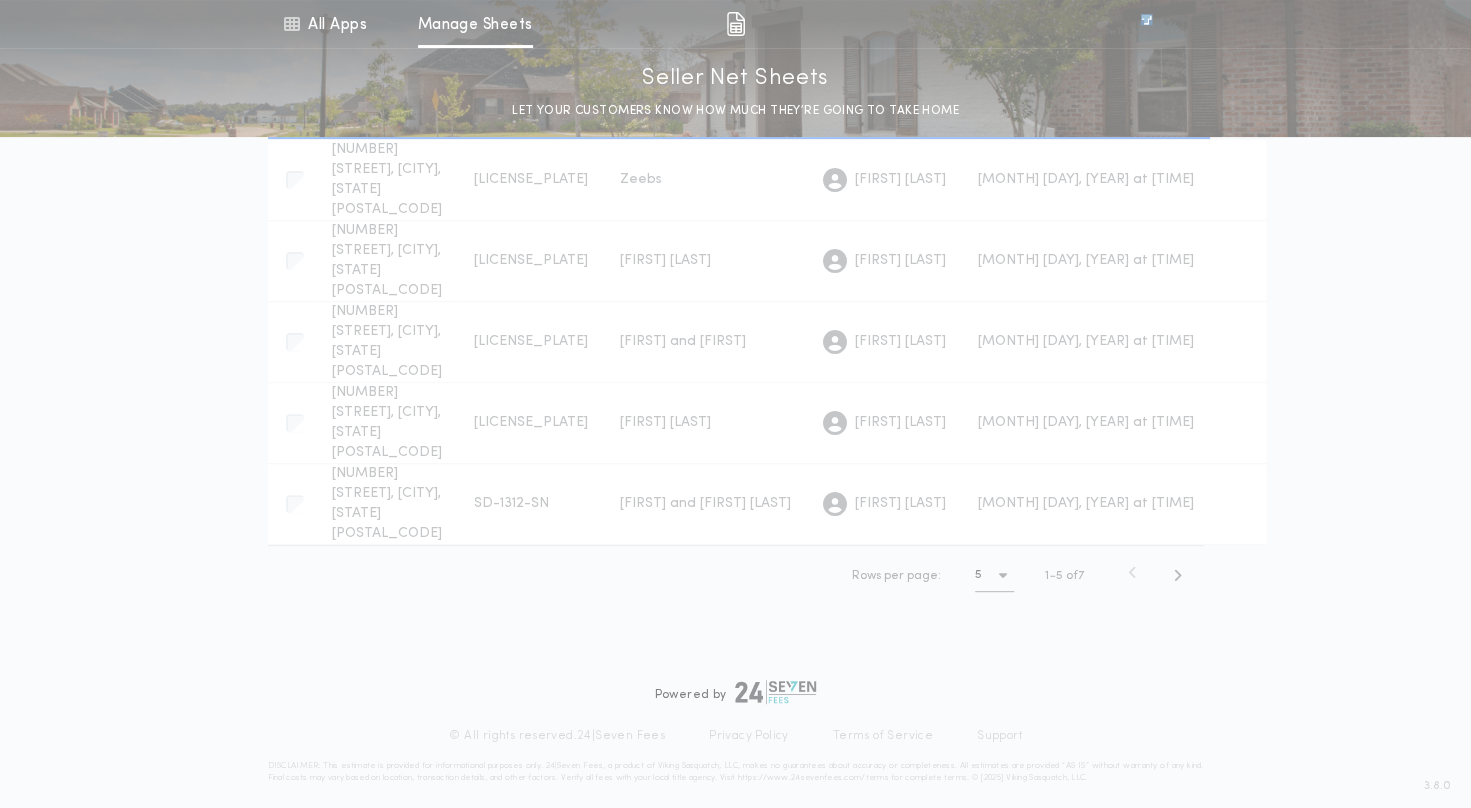 scroll, scrollTop: 0, scrollLeft: 0, axis: both 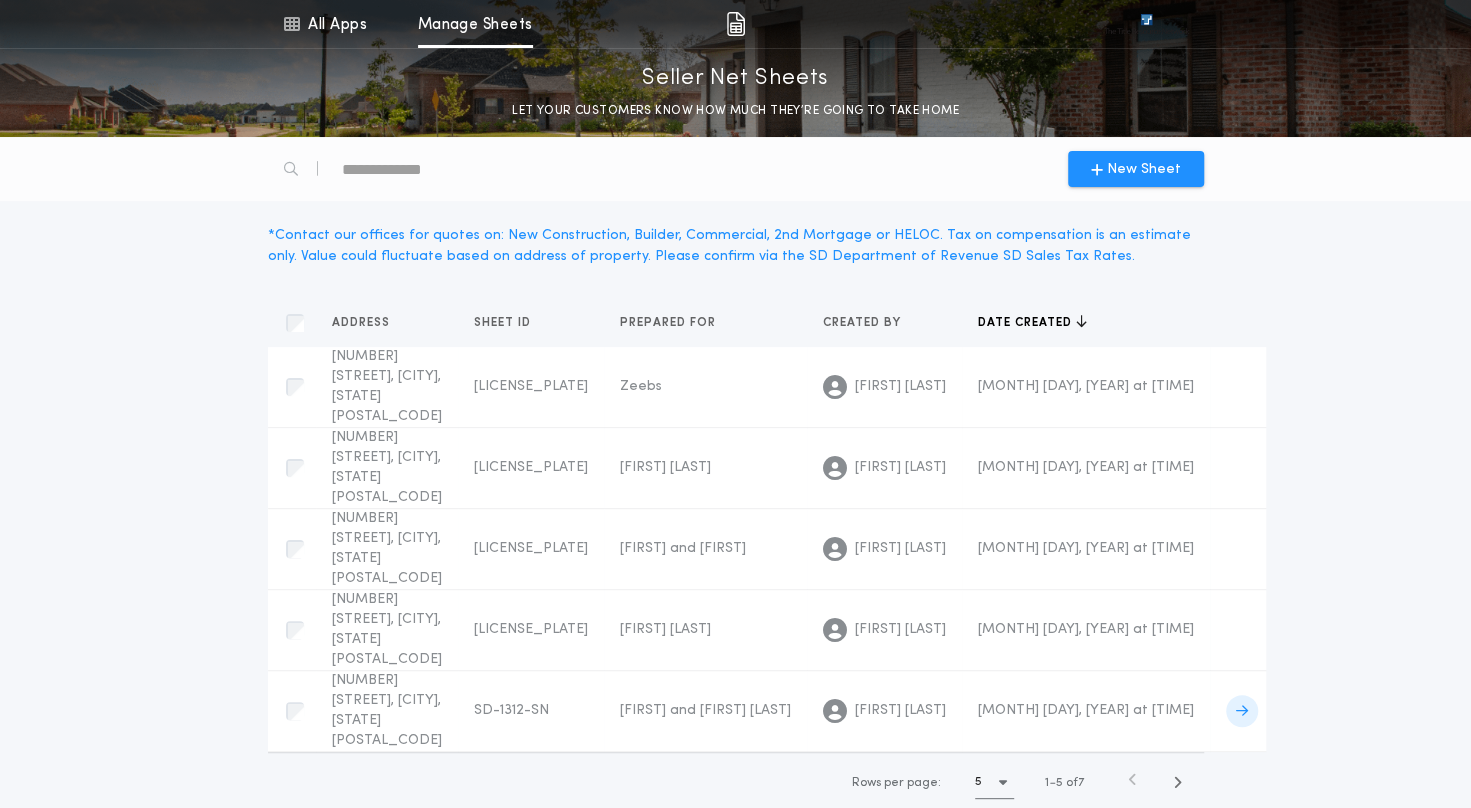 click on "[NUMBER] [STREET], [CITY], [STATE] [POSTAL_CODE]" at bounding box center (387, 710) 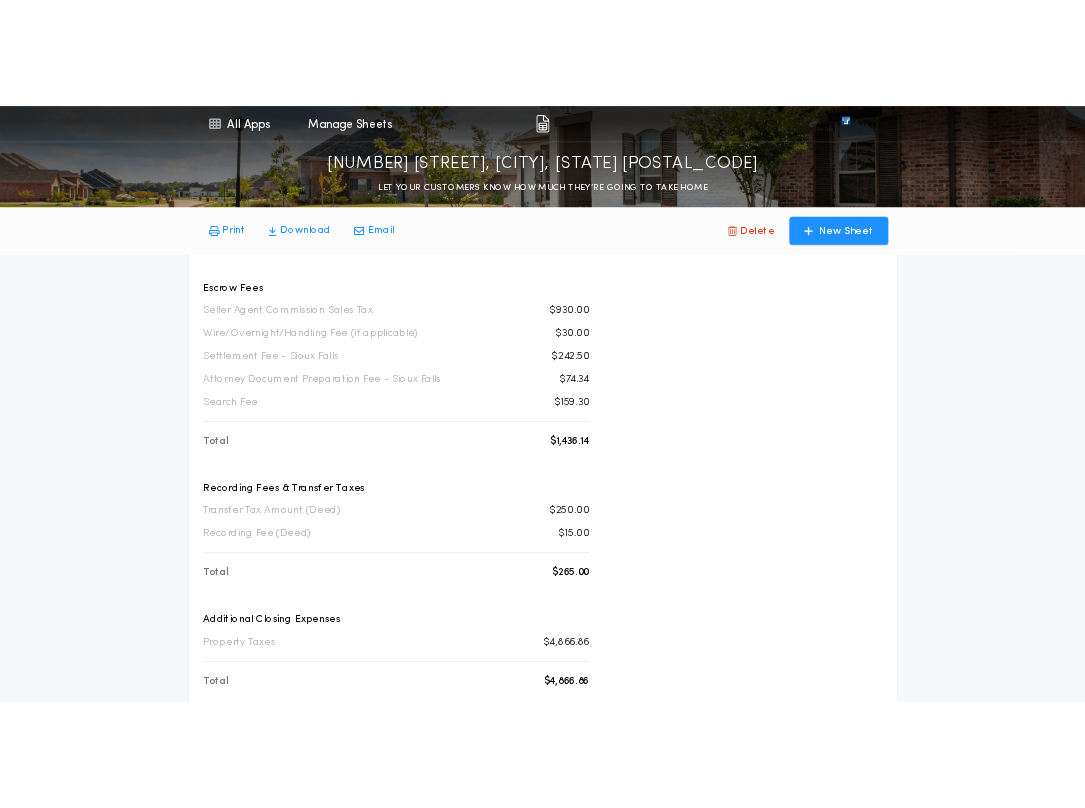 scroll, scrollTop: 0, scrollLeft: 0, axis: both 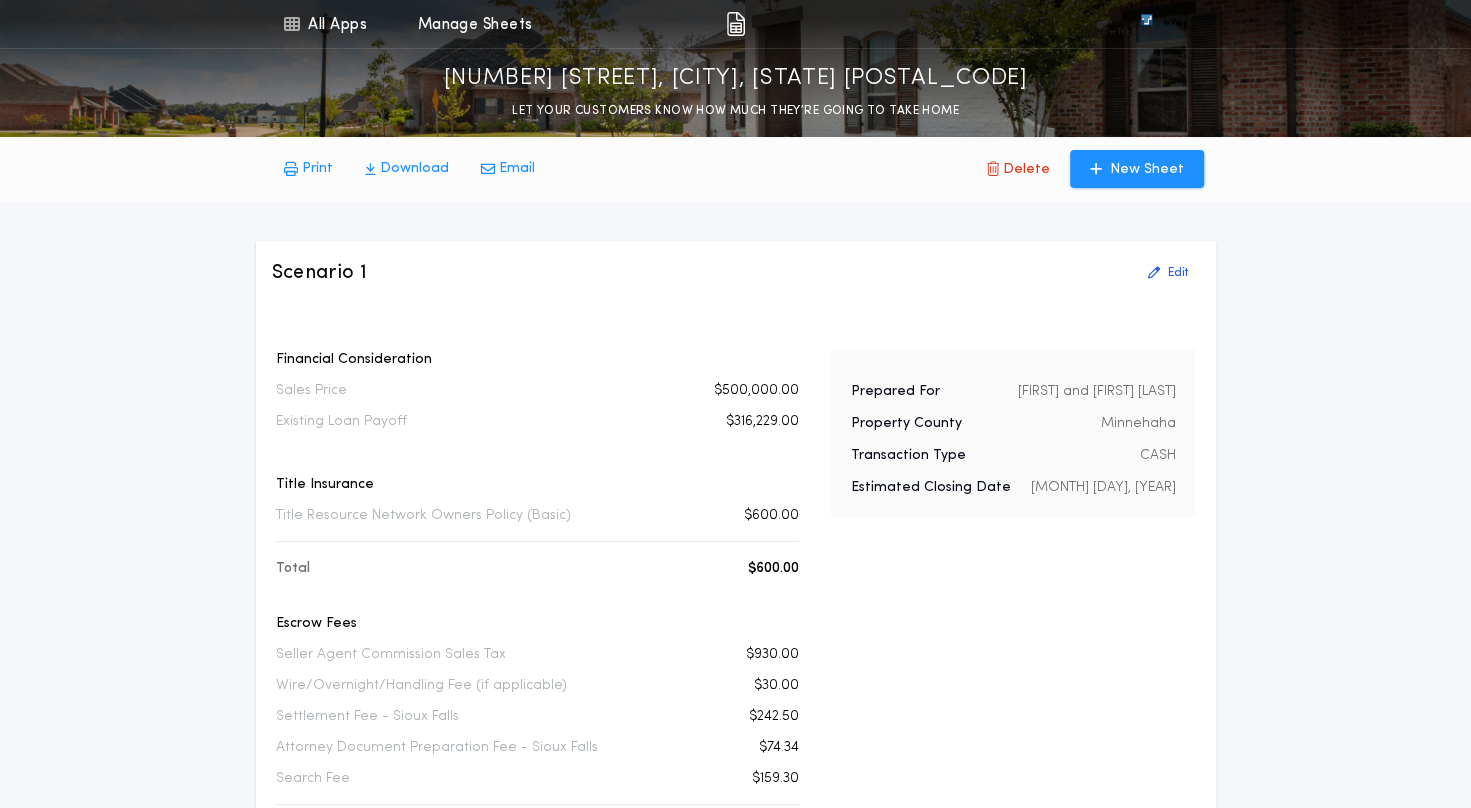 click on "Download" at bounding box center [414, 169] 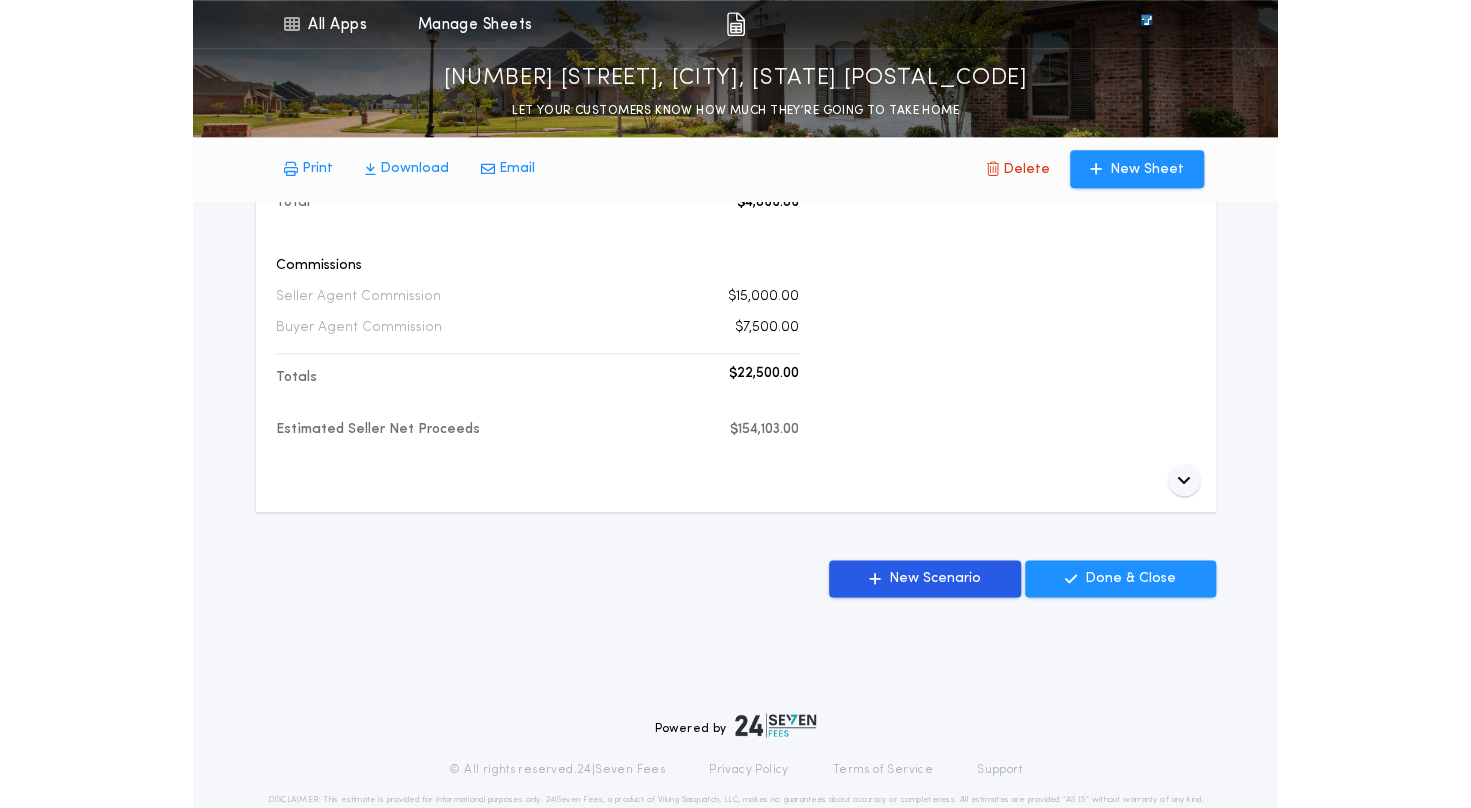scroll, scrollTop: 966, scrollLeft: 0, axis: vertical 